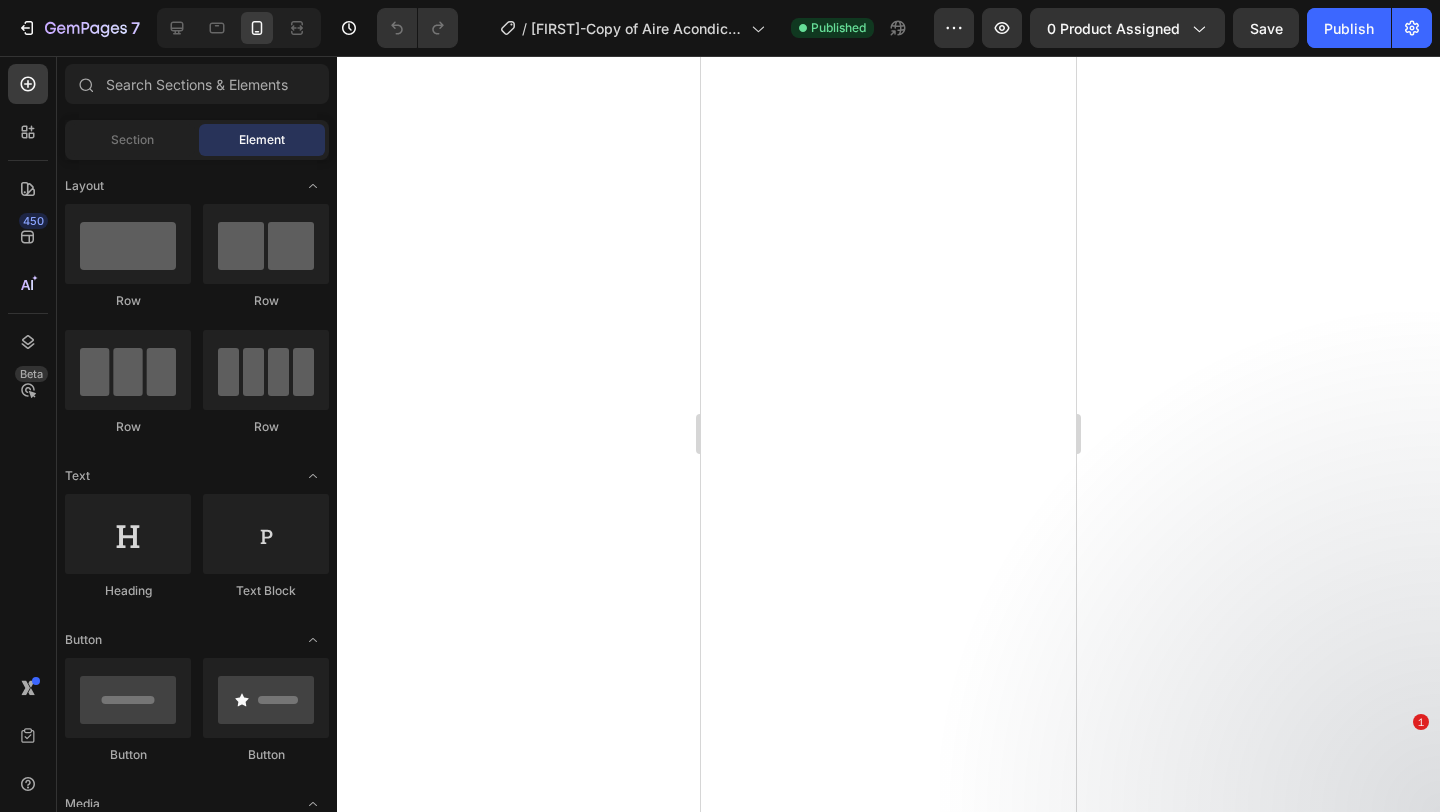 scroll, scrollTop: 0, scrollLeft: 0, axis: both 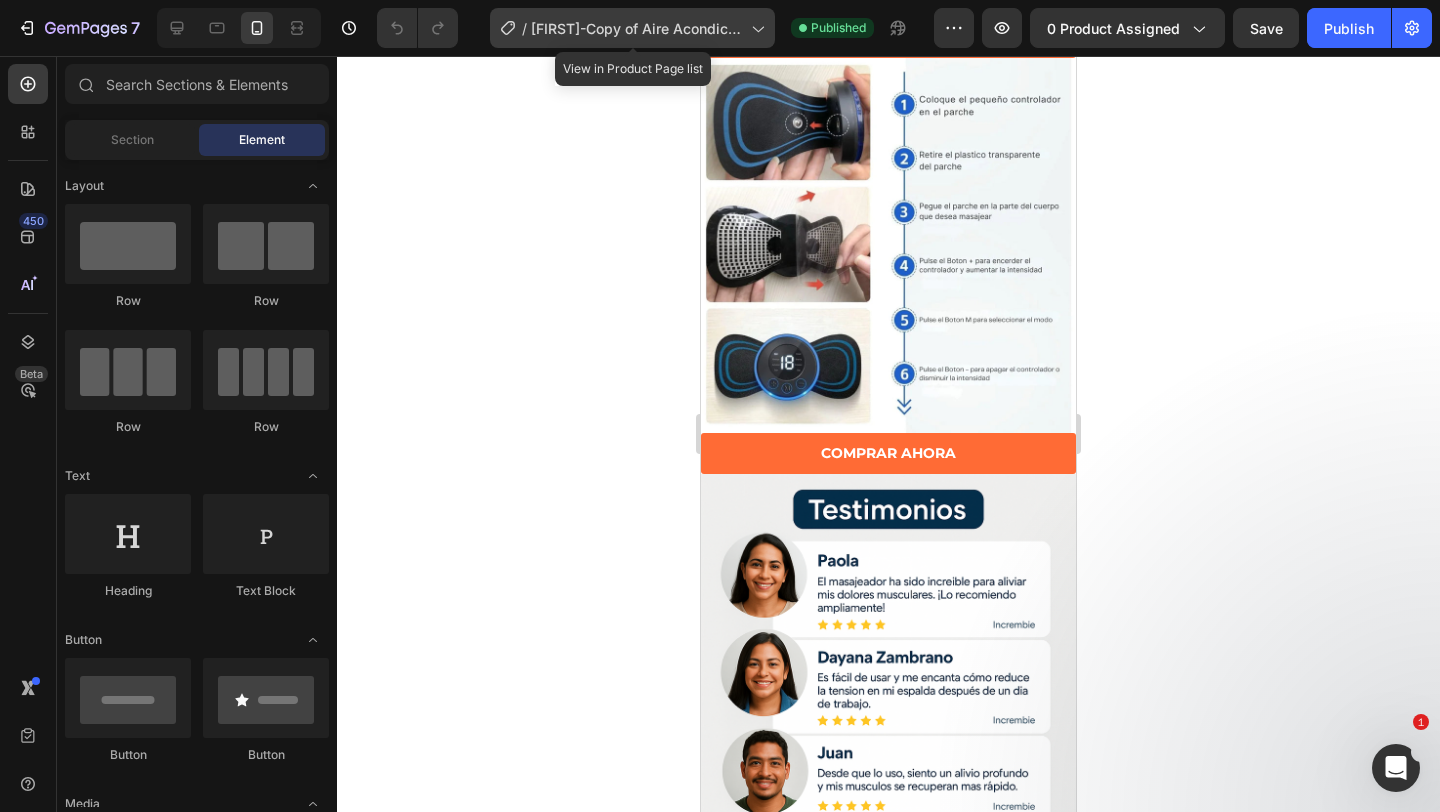 click on "[FIRST]-Copy of Aire Acondicionado Carro" at bounding box center [637, 28] 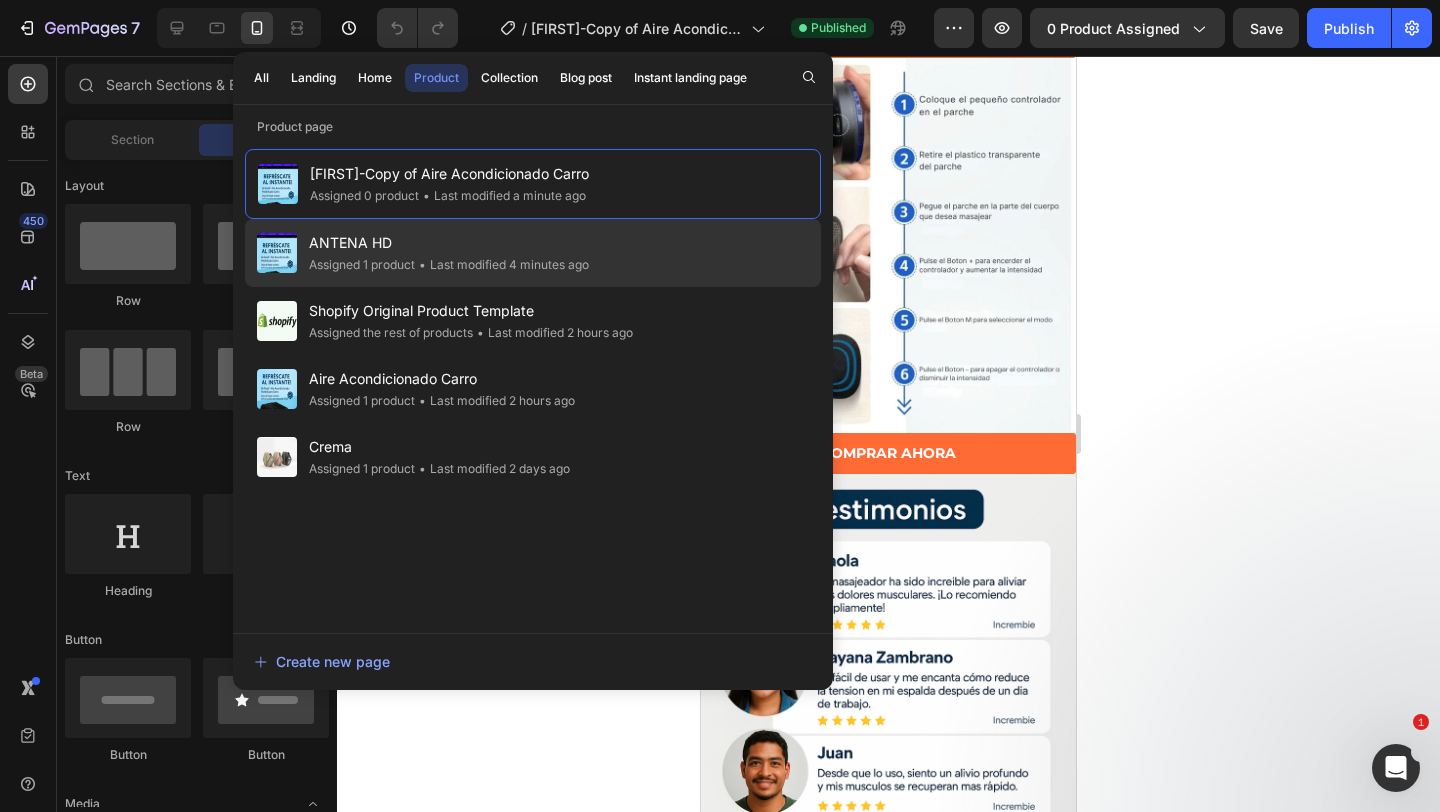 click on "ANTENA HD Assigned 1 product • Last modified 4 minutes ago" 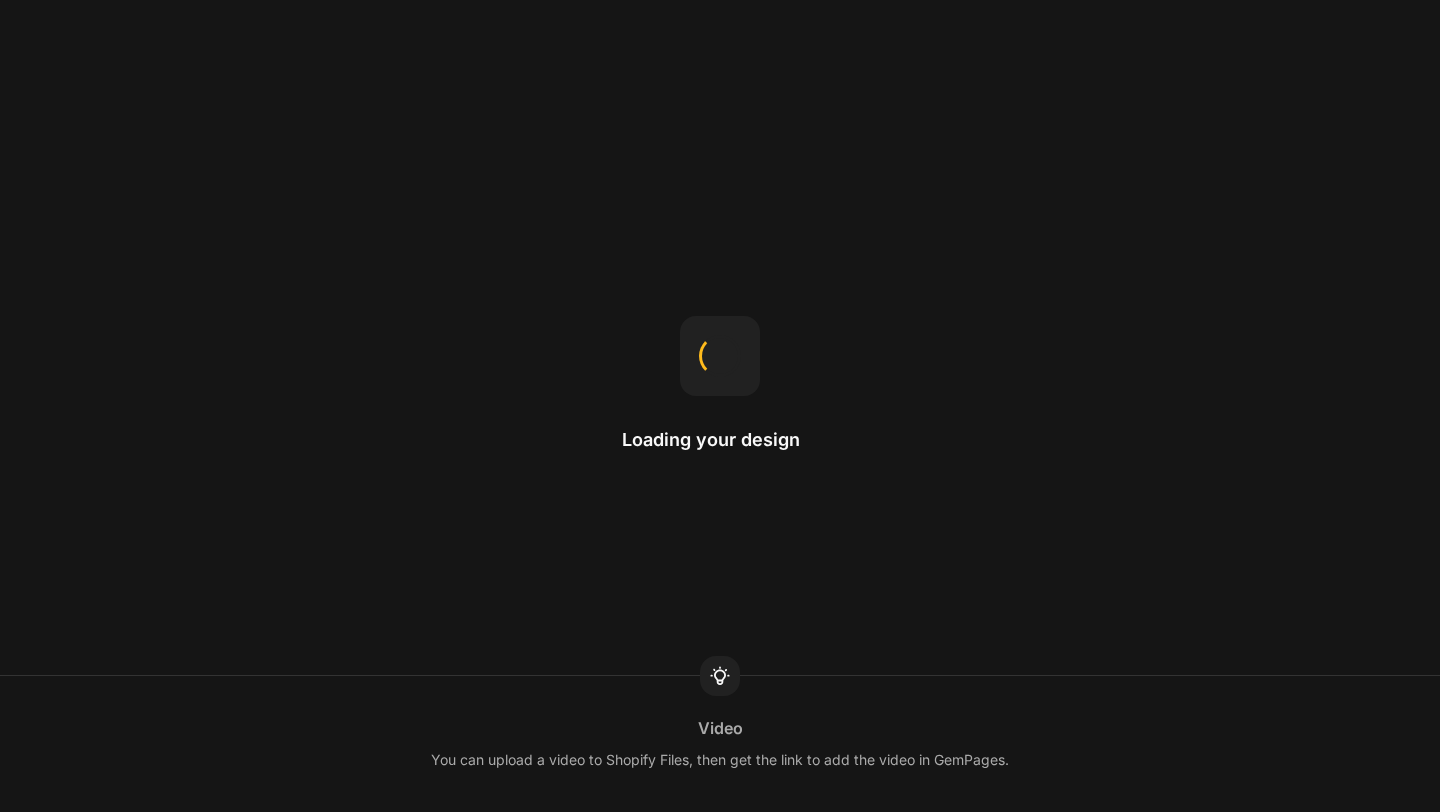 scroll, scrollTop: 0, scrollLeft: 0, axis: both 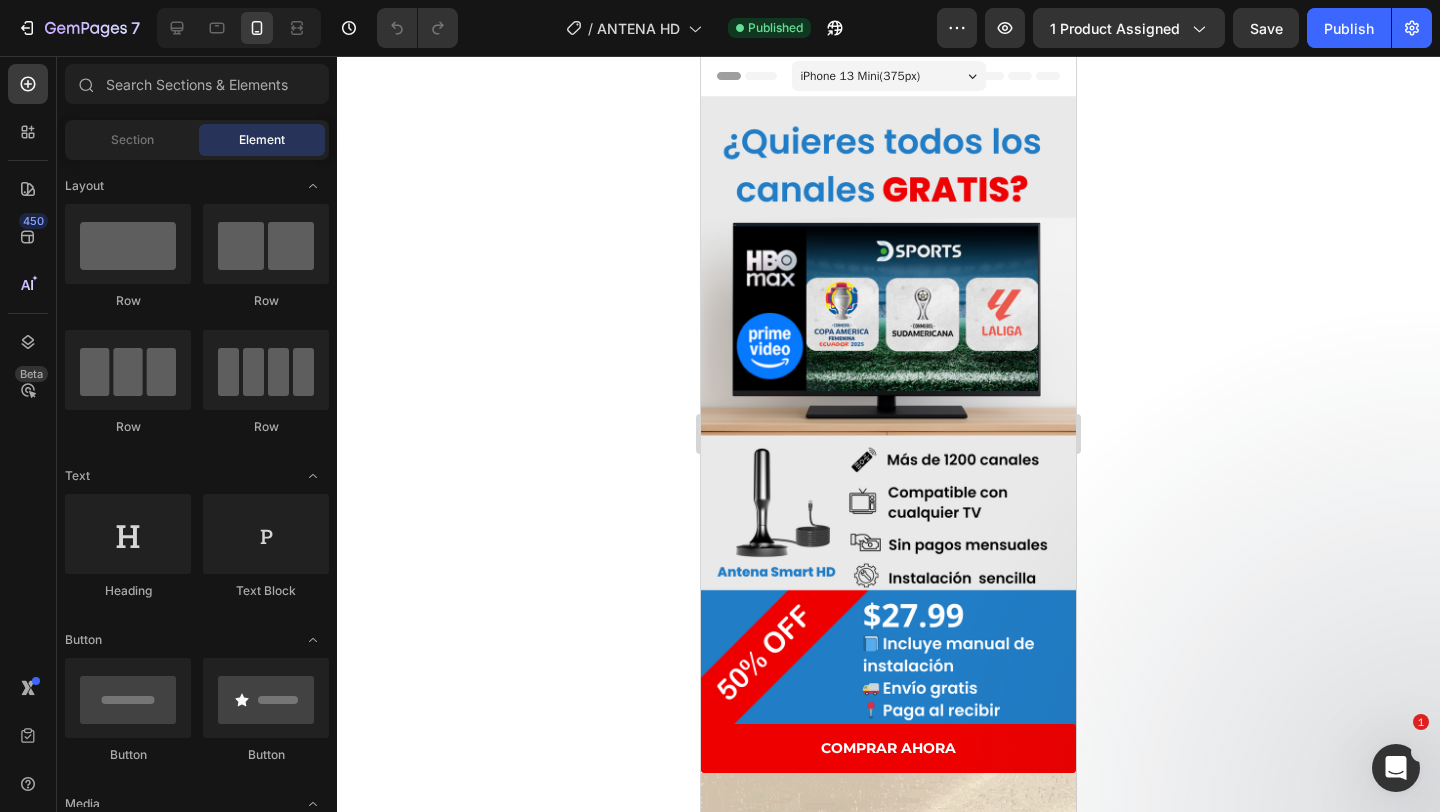 click 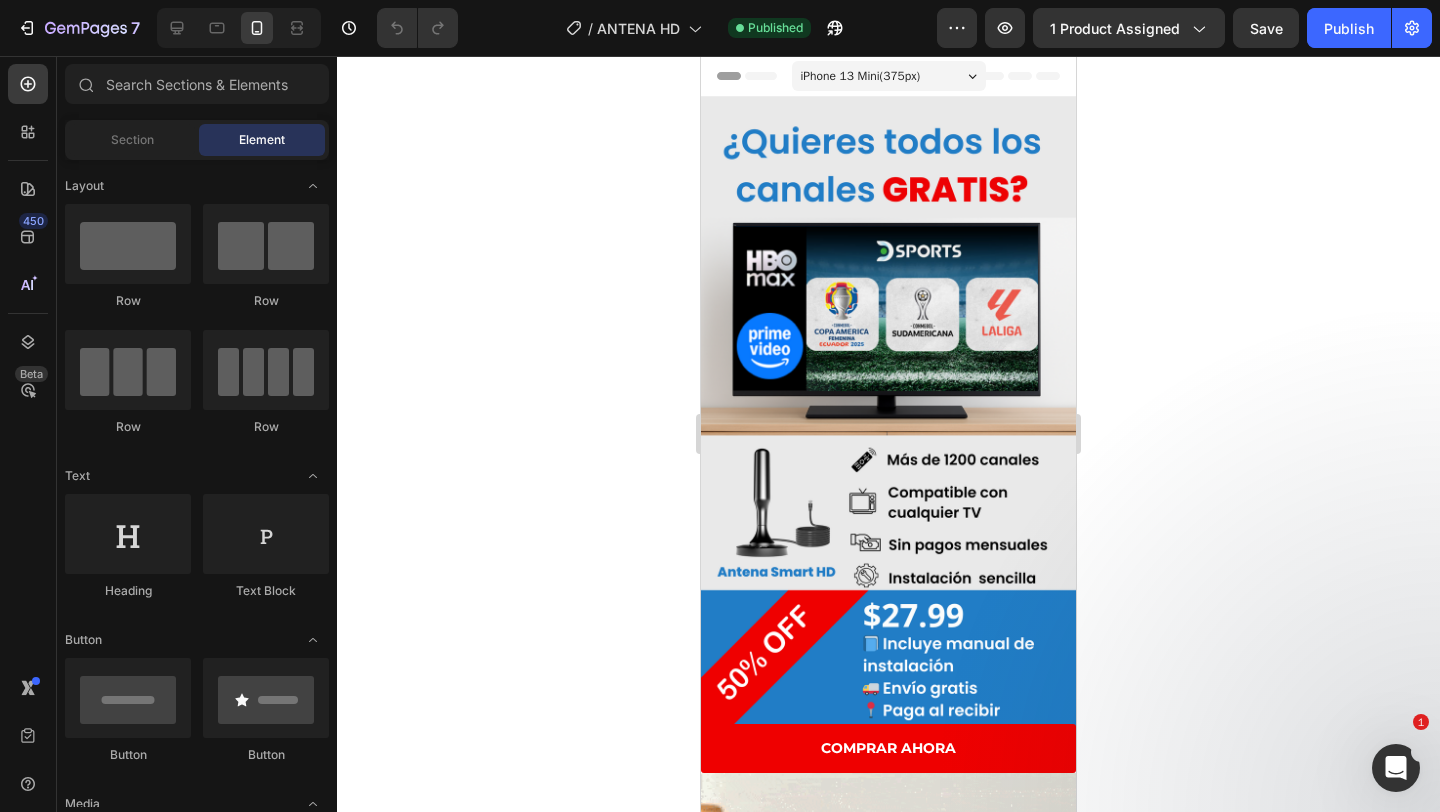 click 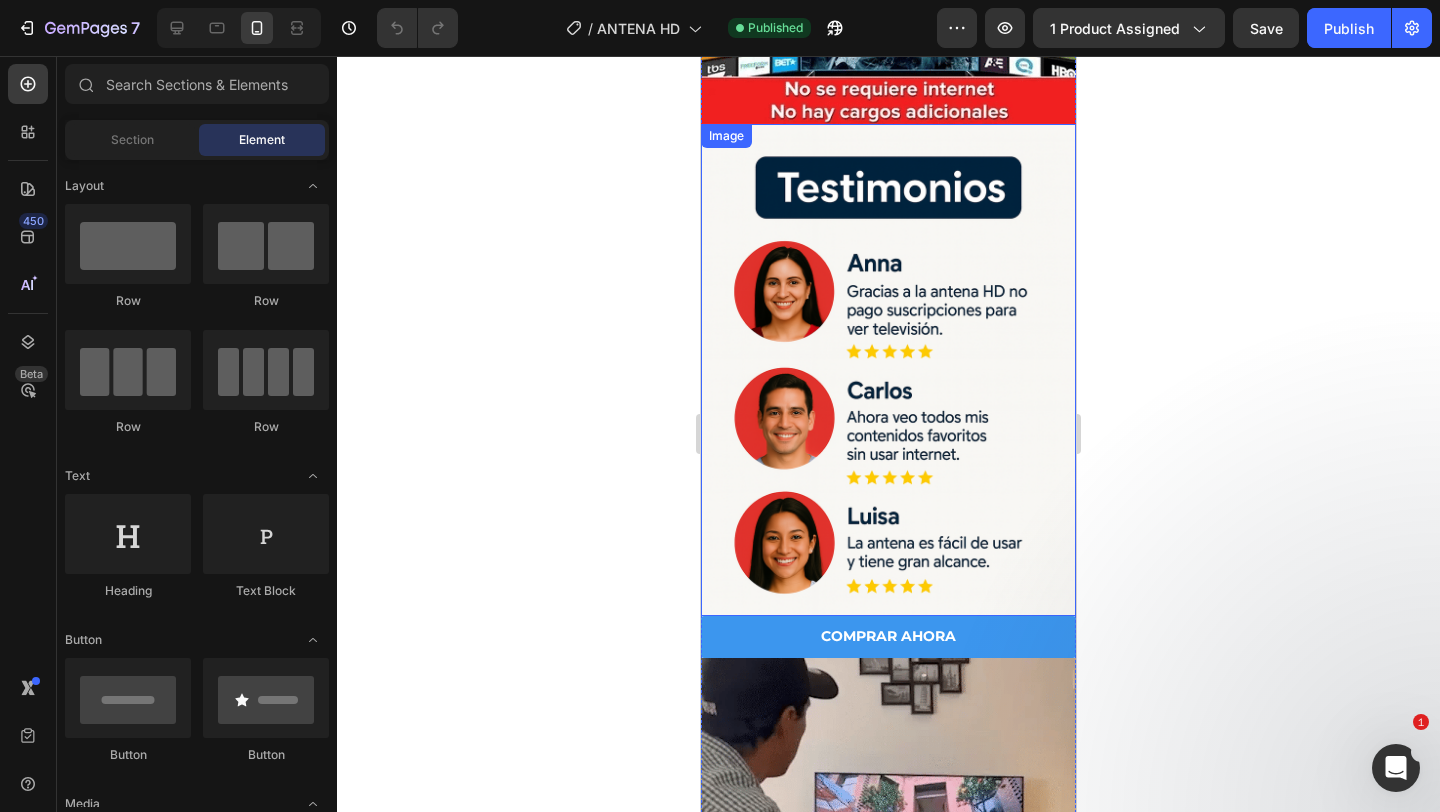 scroll, scrollTop: 3016, scrollLeft: 0, axis: vertical 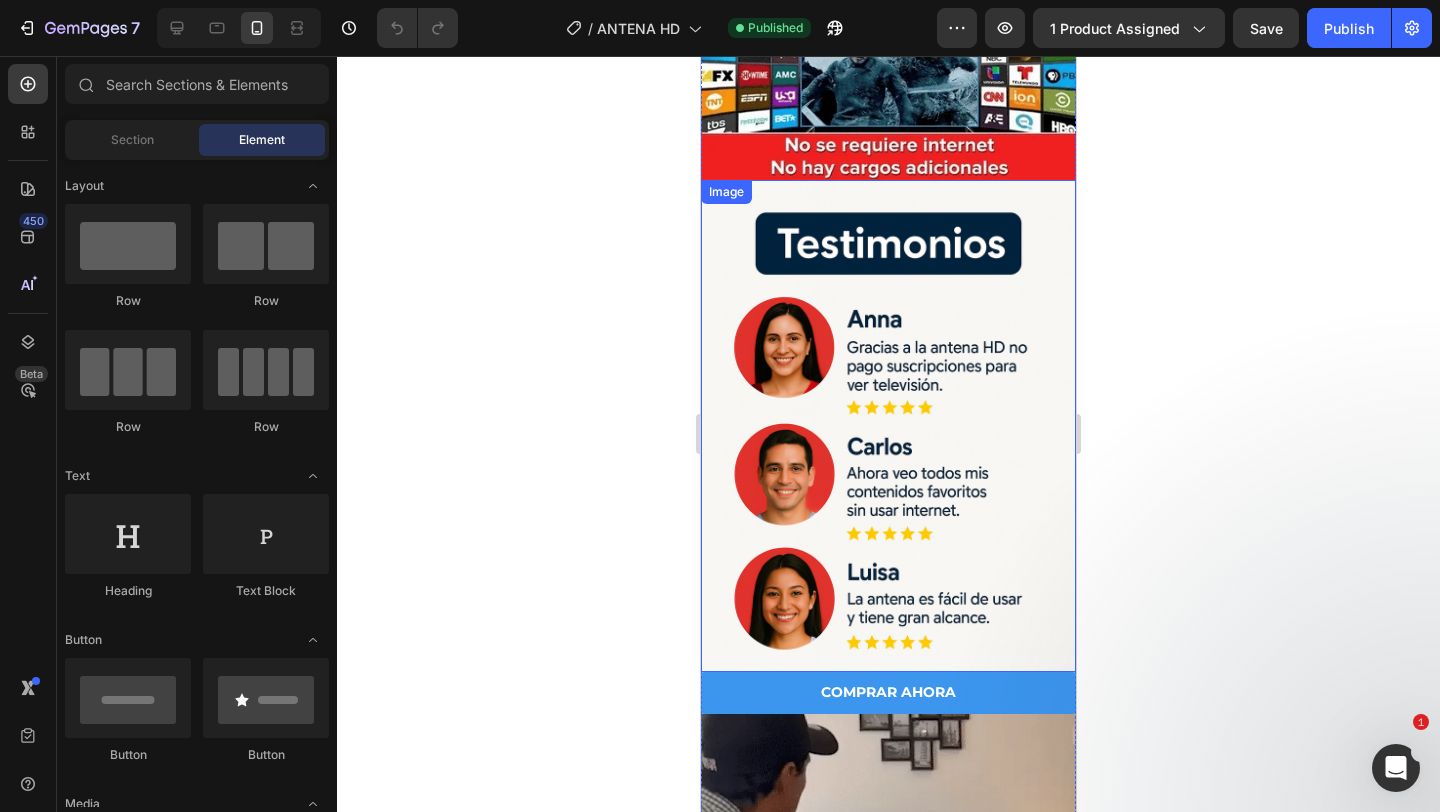 click at bounding box center [888, 426] 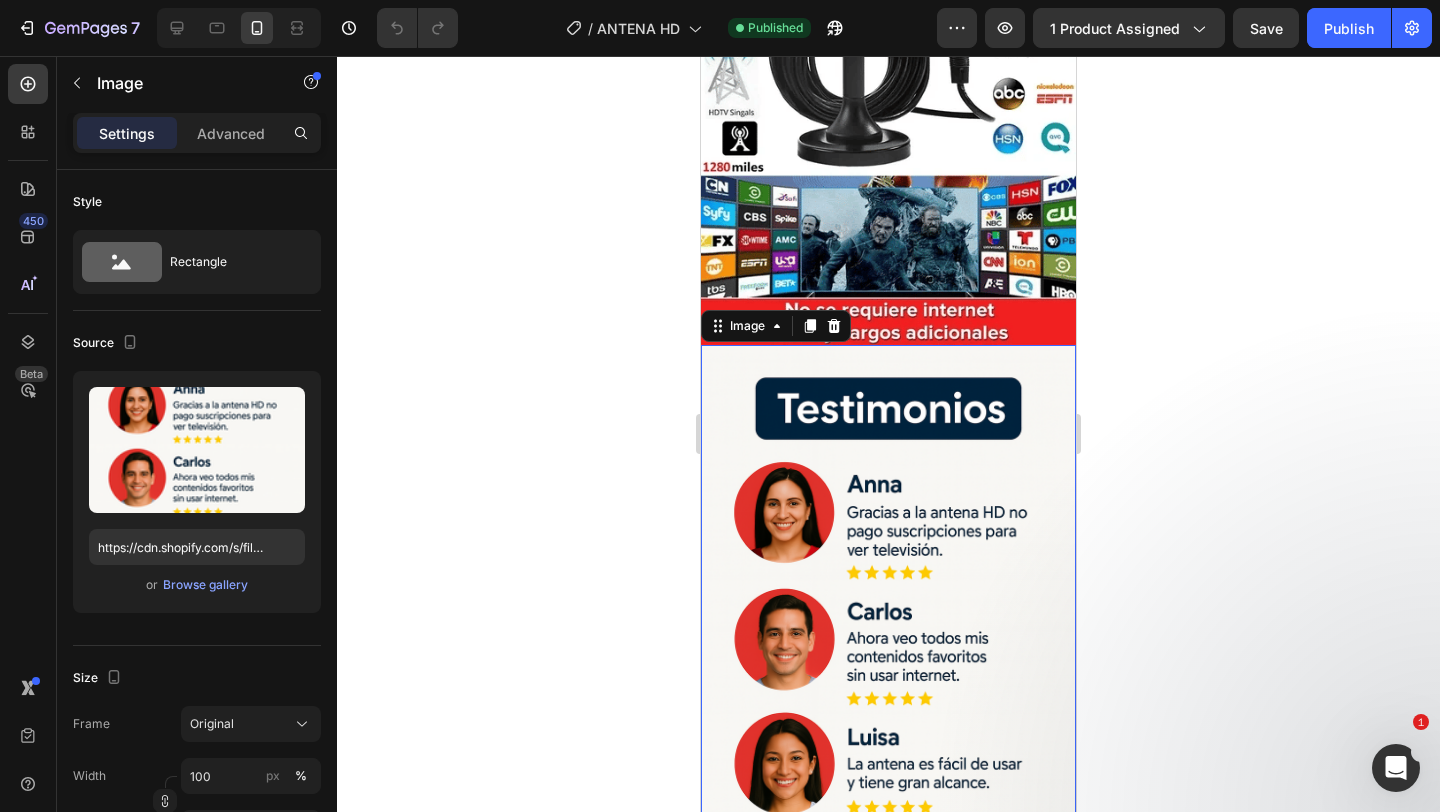 scroll, scrollTop: 2853, scrollLeft: 0, axis: vertical 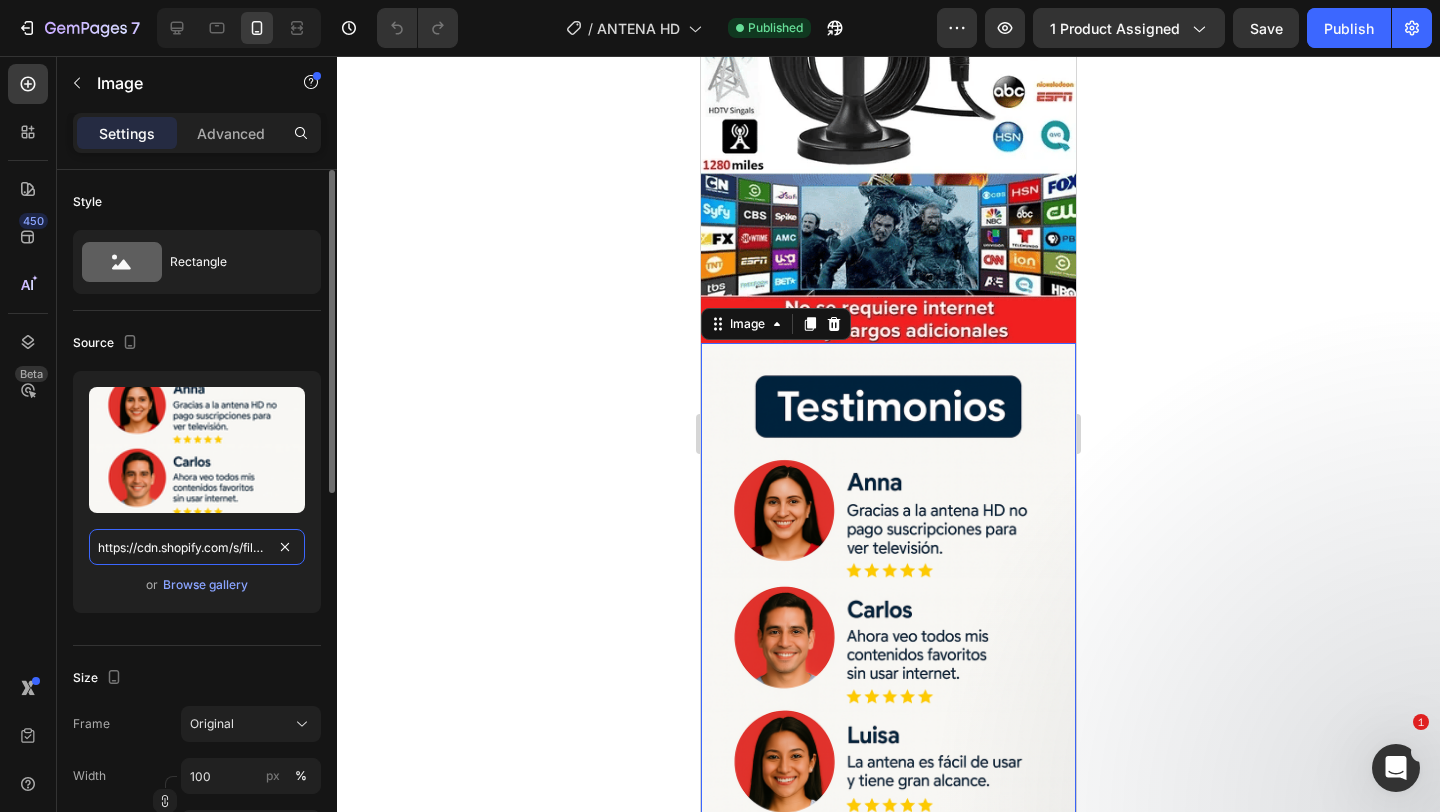 click on "https://cdn.shopify.com/s/files/1/0948/9419/4977/files/ChatGPT_Image_25_jul_2025_03_06_03_p.m..png?v=1753474852" at bounding box center (197, 547) 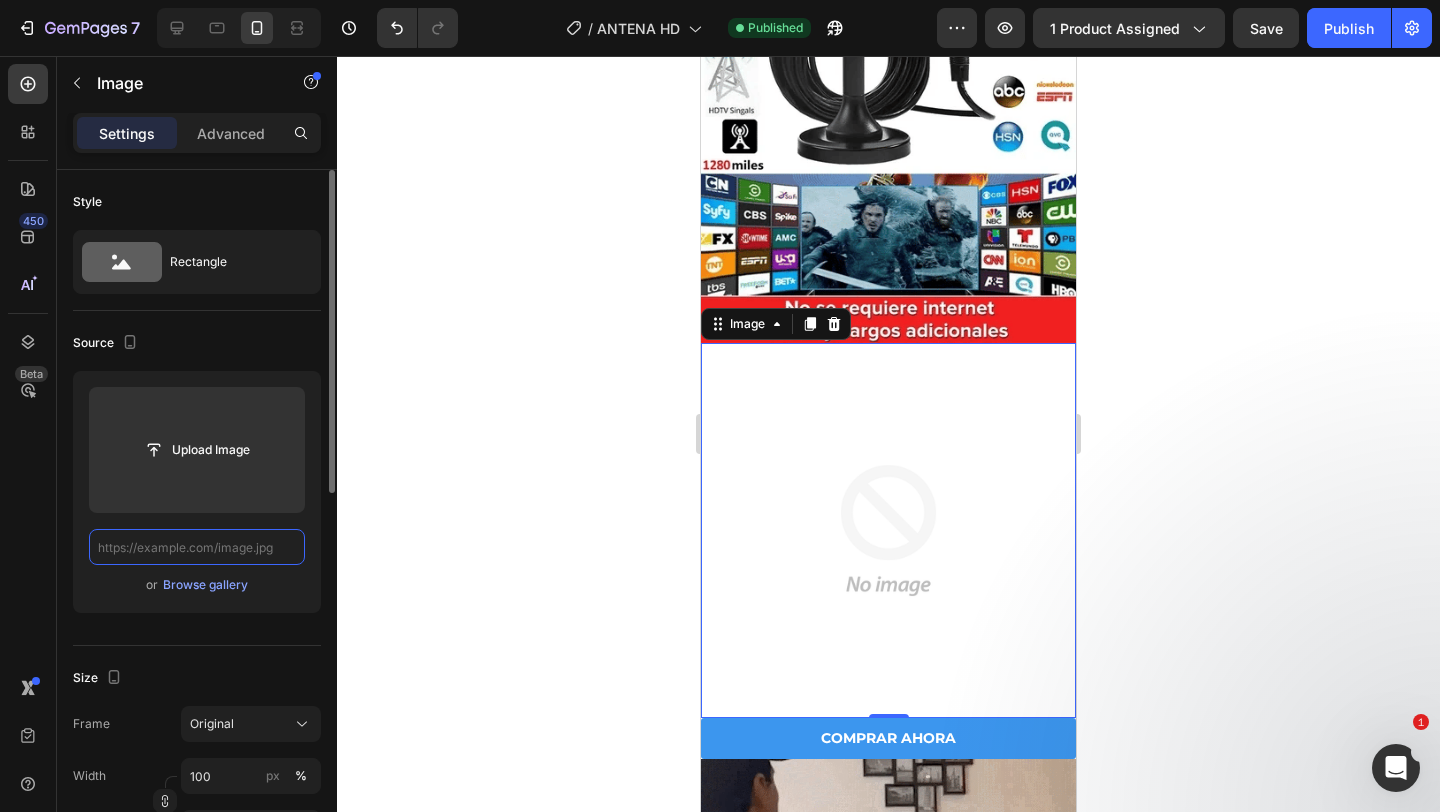 click at bounding box center [197, 547] 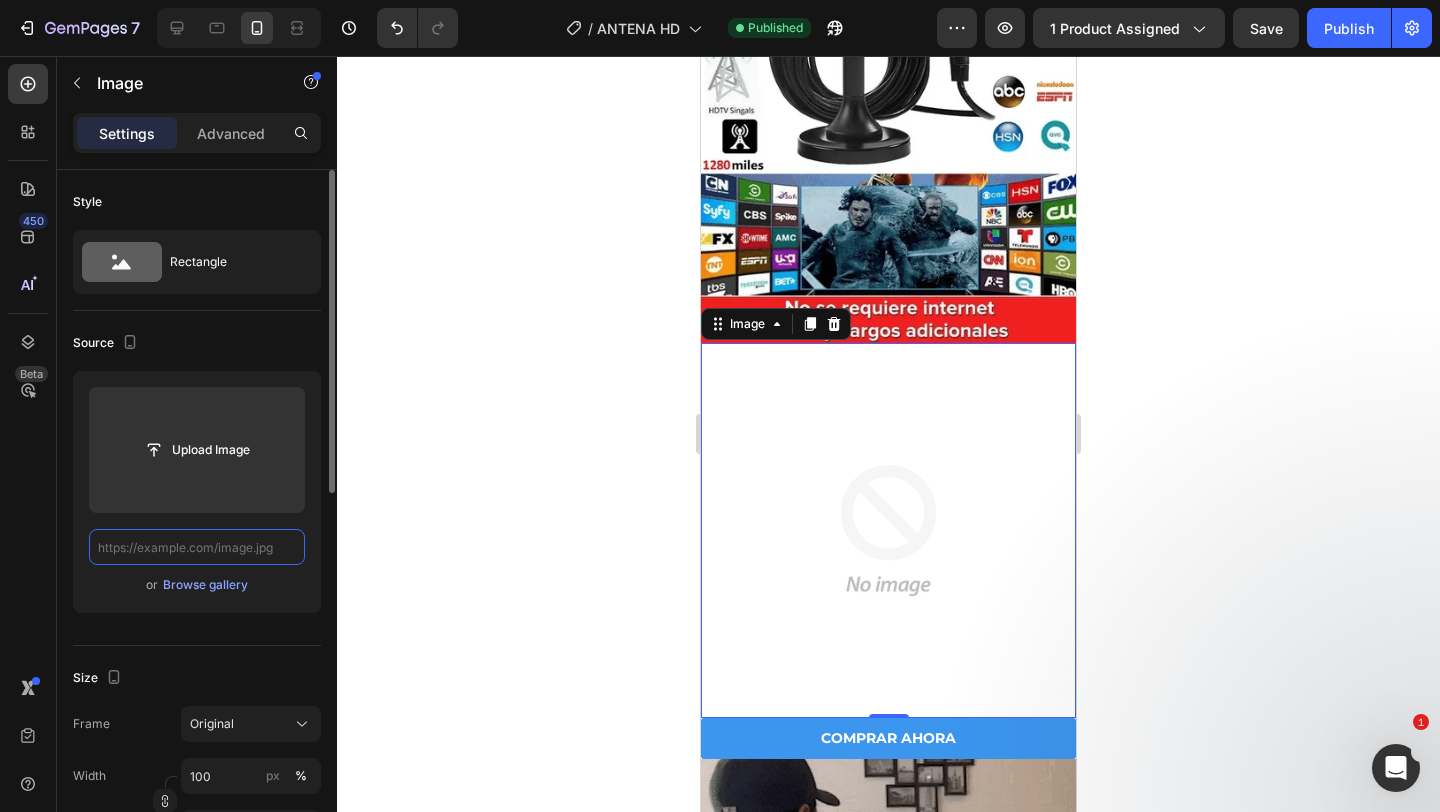 paste on "https://cdn.shopify.com/s/files/1/0948/9419/4977/files/Texto_del_parrafo.png?v=1754095648" 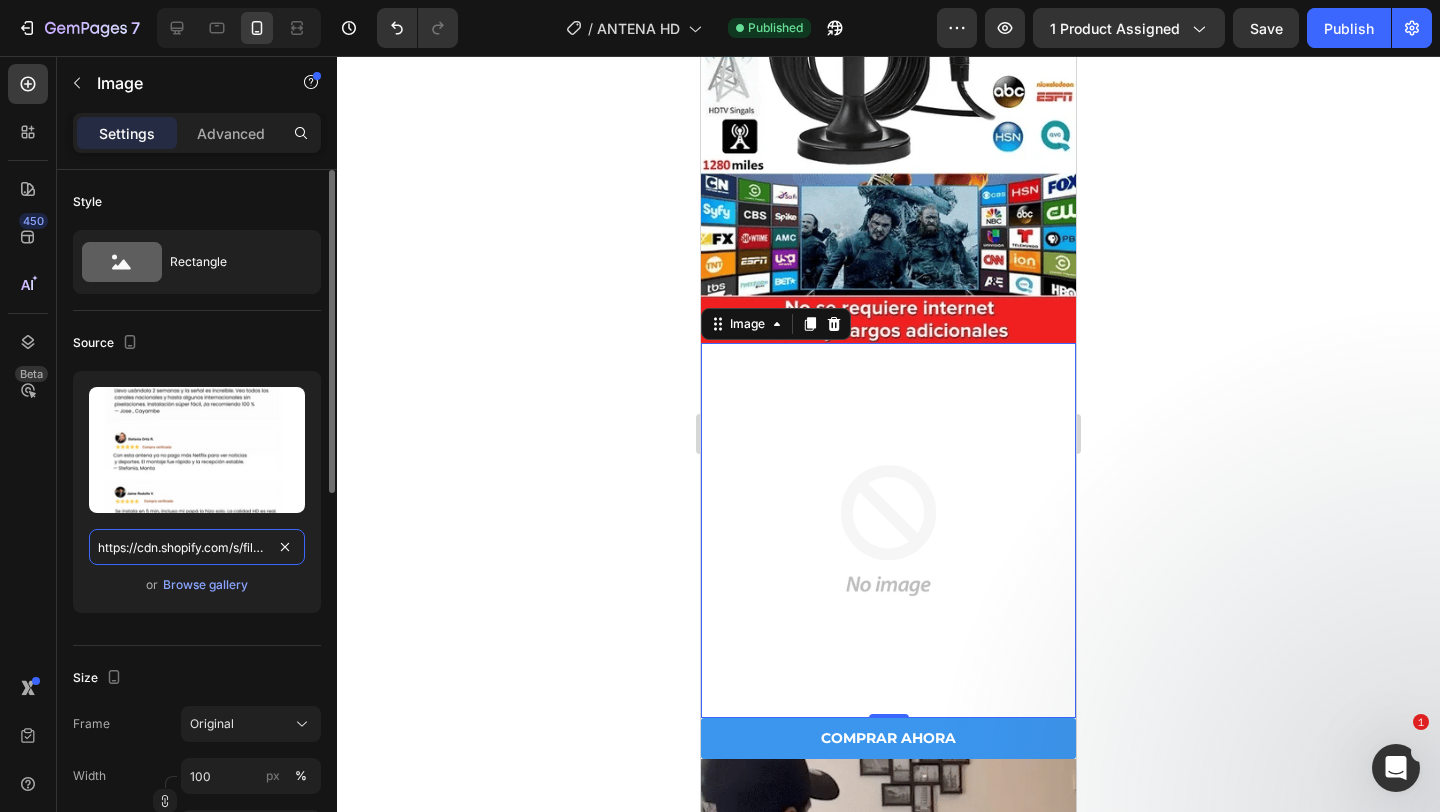 scroll, scrollTop: 0, scrollLeft: 366, axis: horizontal 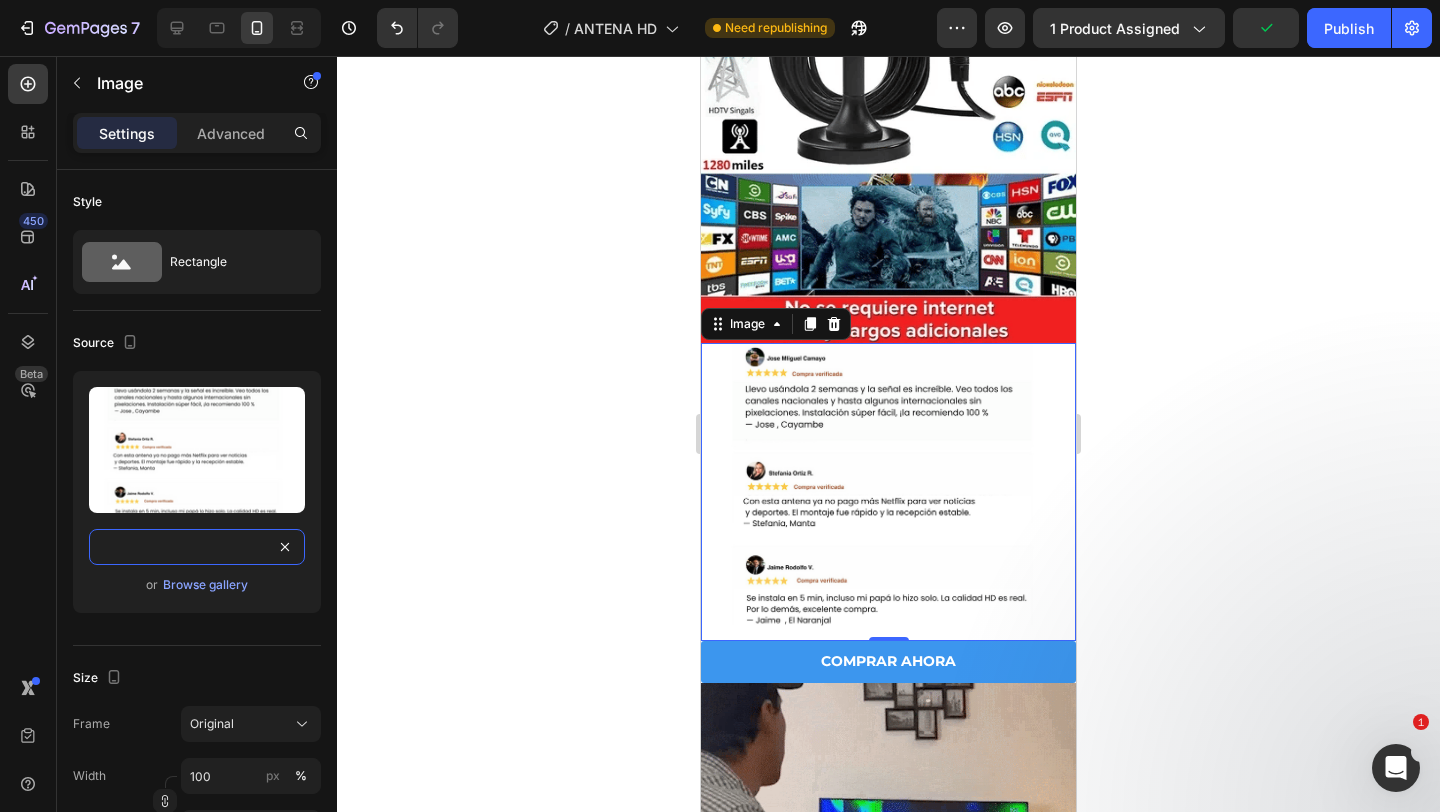 type on "https://cdn.shopify.com/s/files/1/0948/9419/4977/files/Texto_del_parrafo.png?v=1754095648" 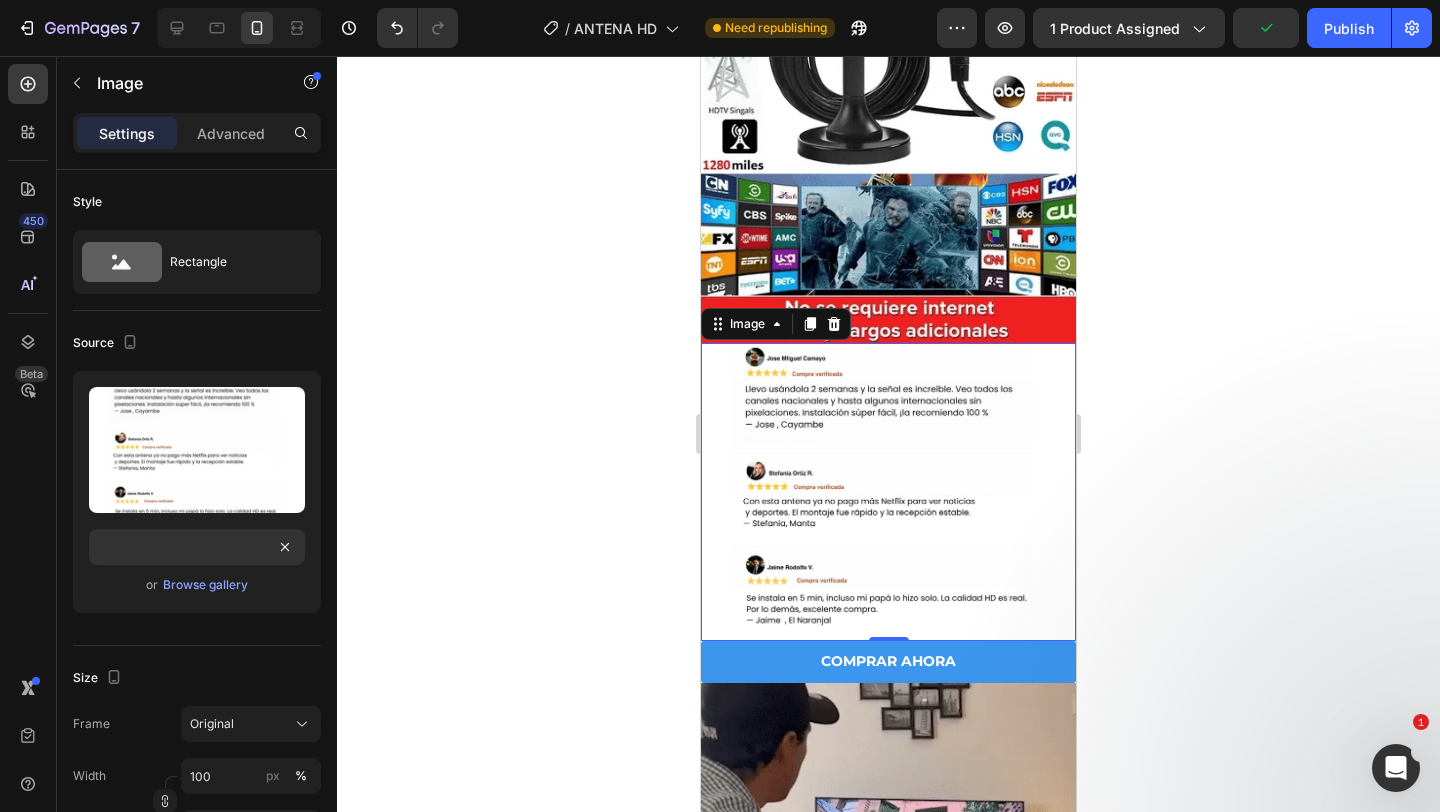 click 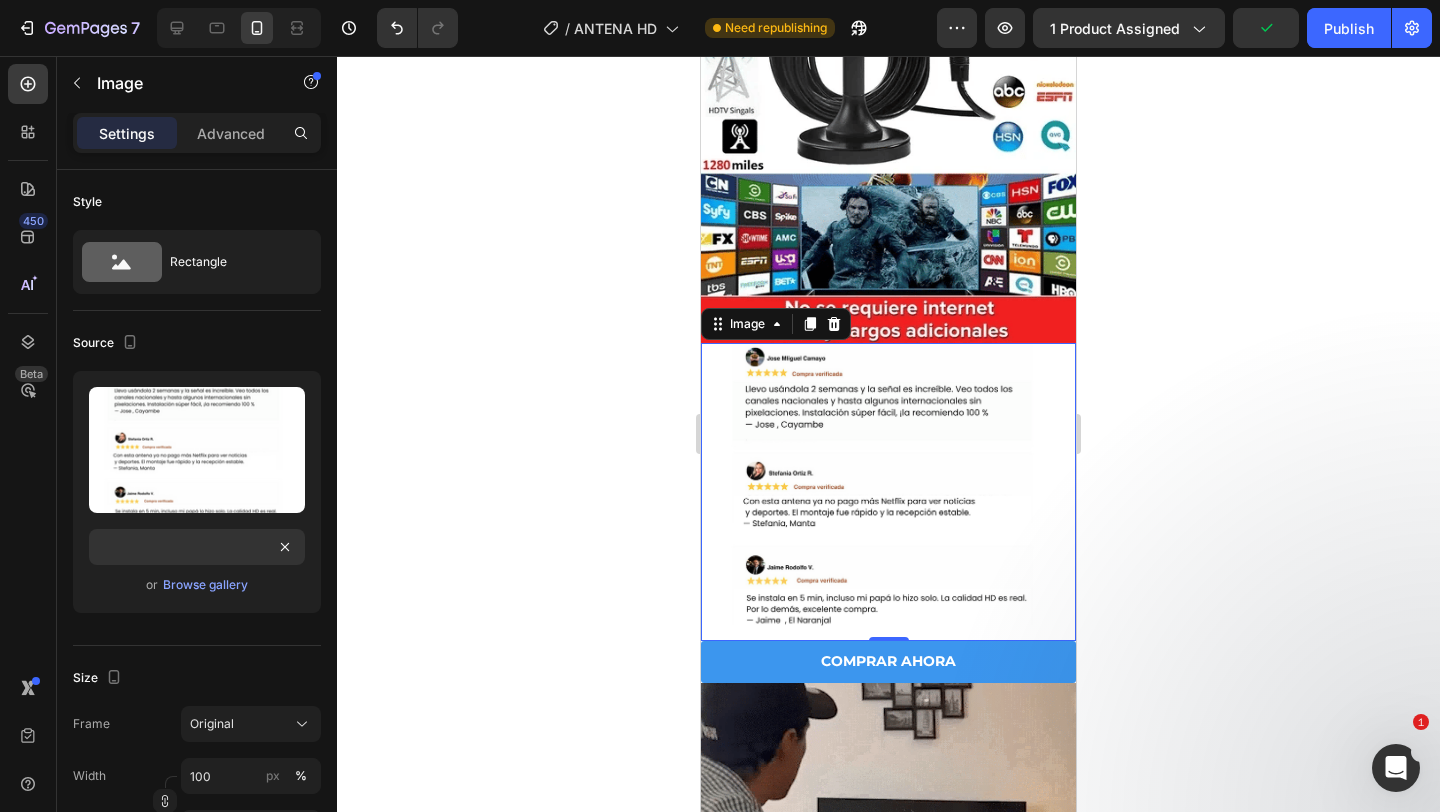 scroll, scrollTop: 0, scrollLeft: 0, axis: both 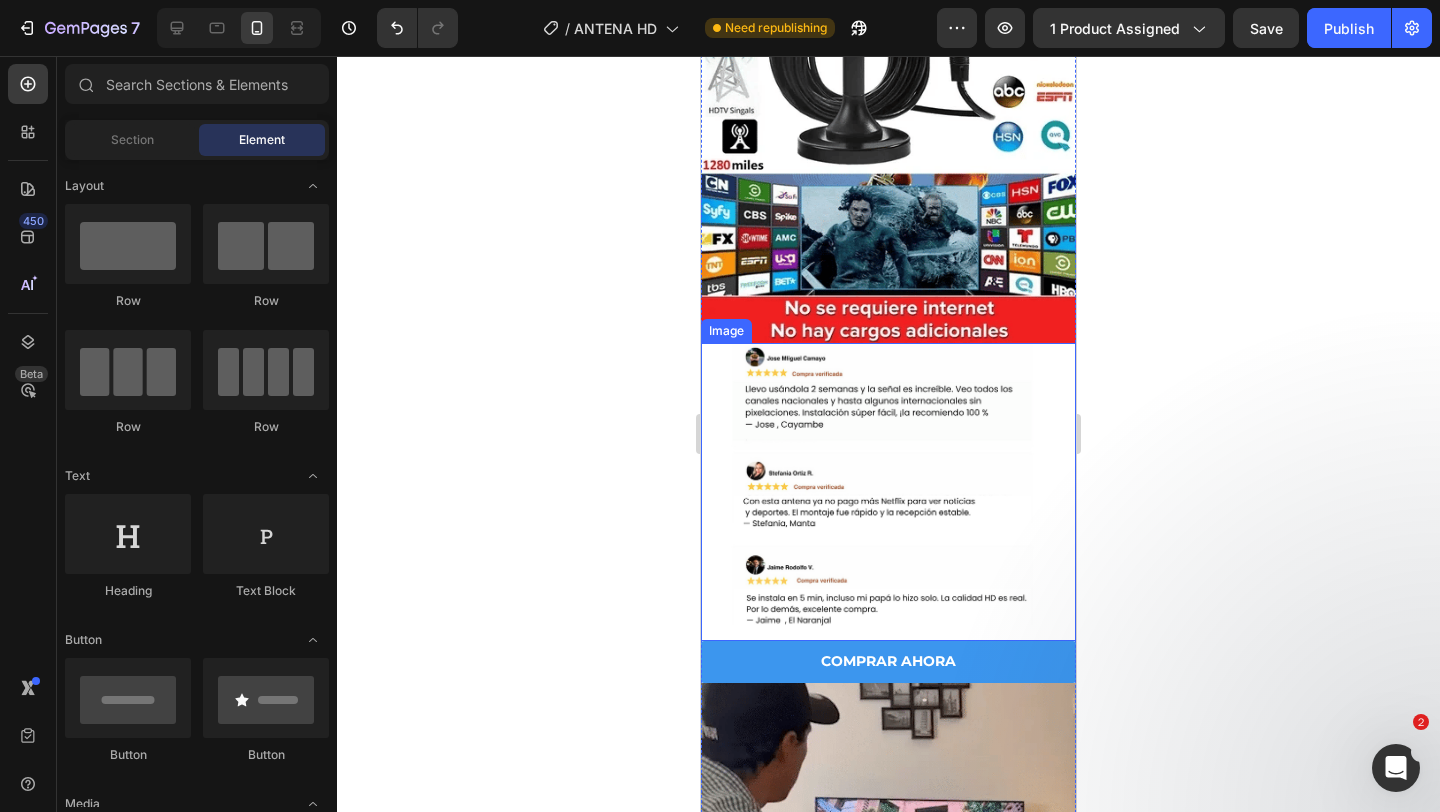 click at bounding box center (888, 492) 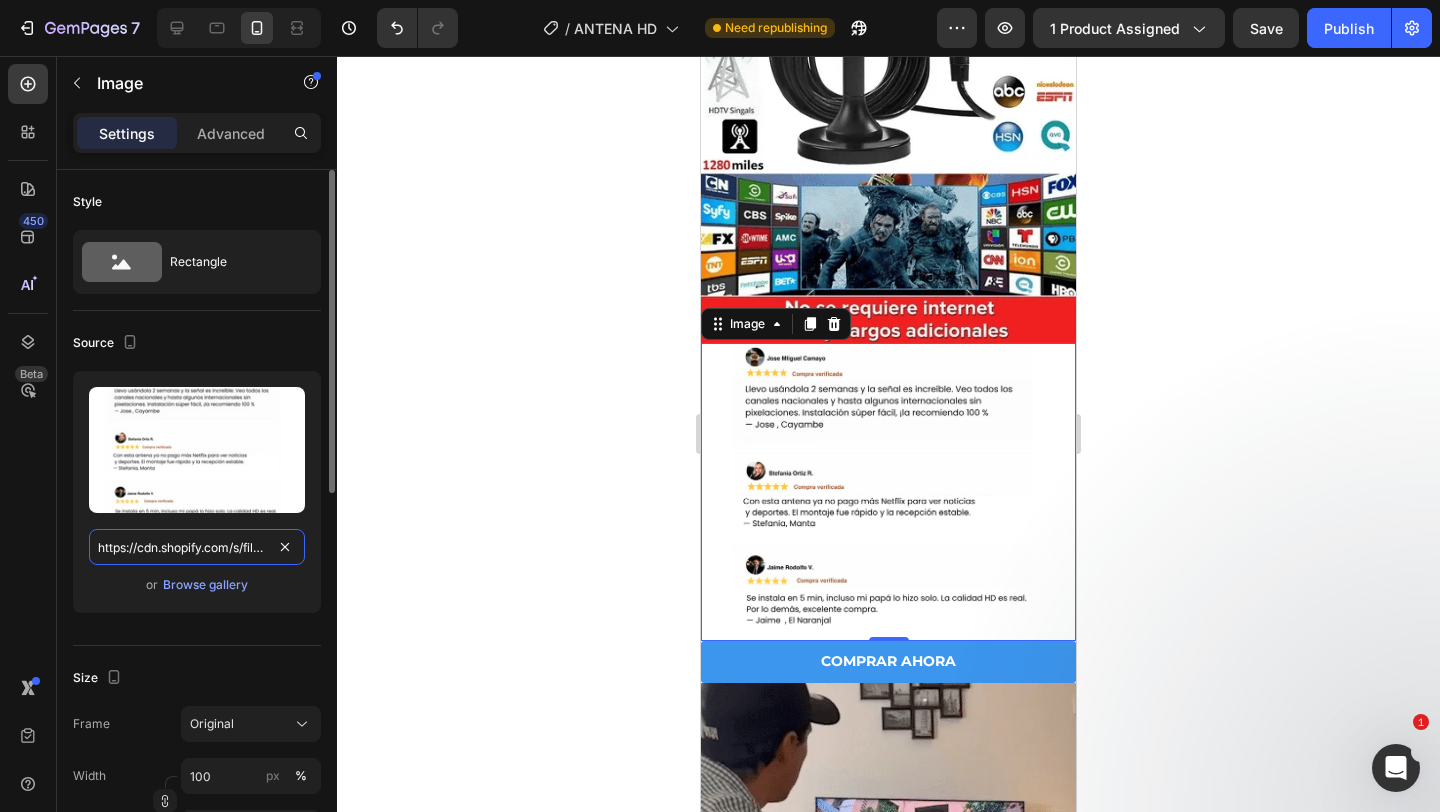 click on "https://cdn.shopify.com/s/files/1/0948/9419/4977/files/Texto_del_parrafo.png?v=1754095648" at bounding box center [197, 547] 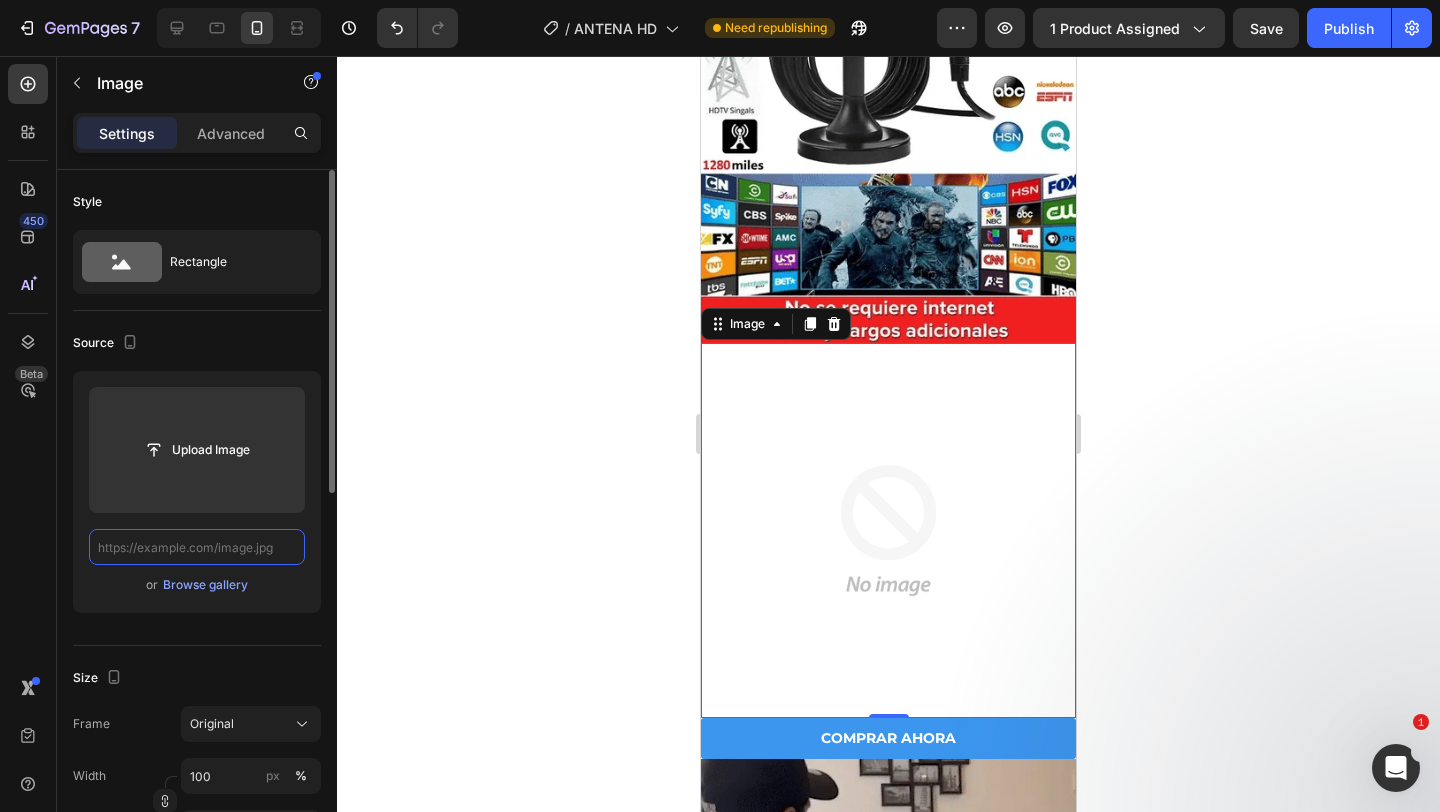 click at bounding box center (197, 547) 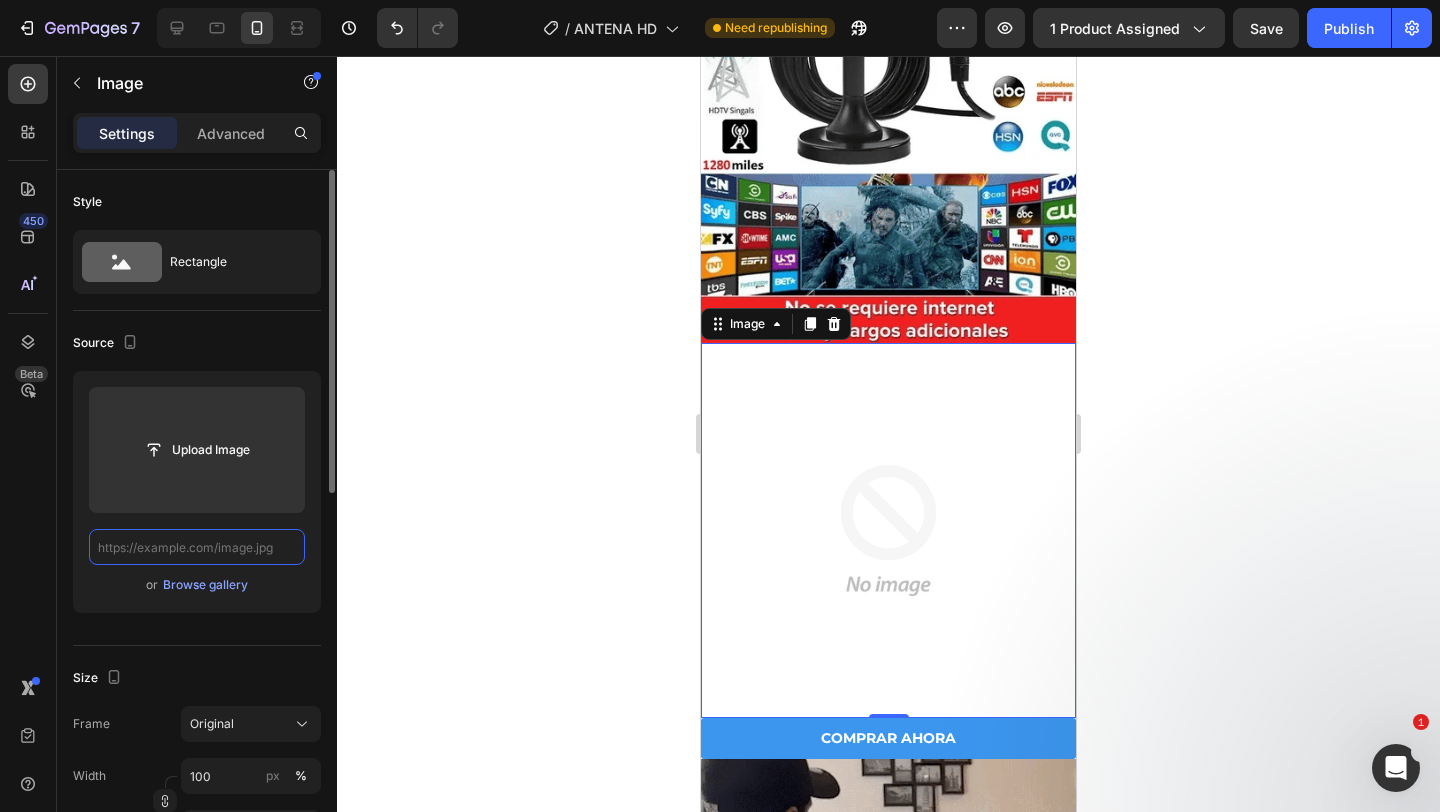 paste on "https://cdn.shopify.com/s/files/1/0948/9419/4977/files/testimonios.png?v=1754096261" 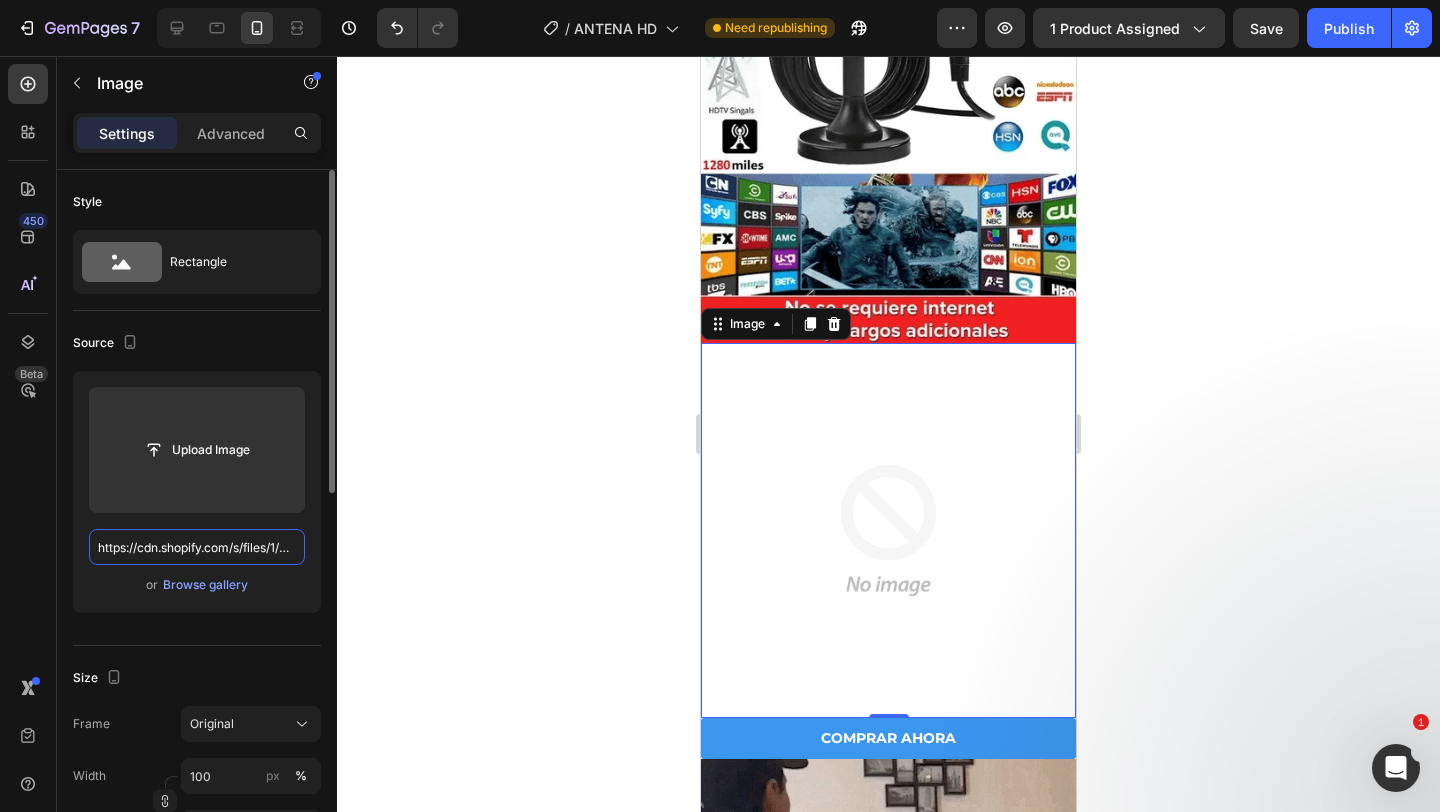 scroll, scrollTop: 0, scrollLeft: 327, axis: horizontal 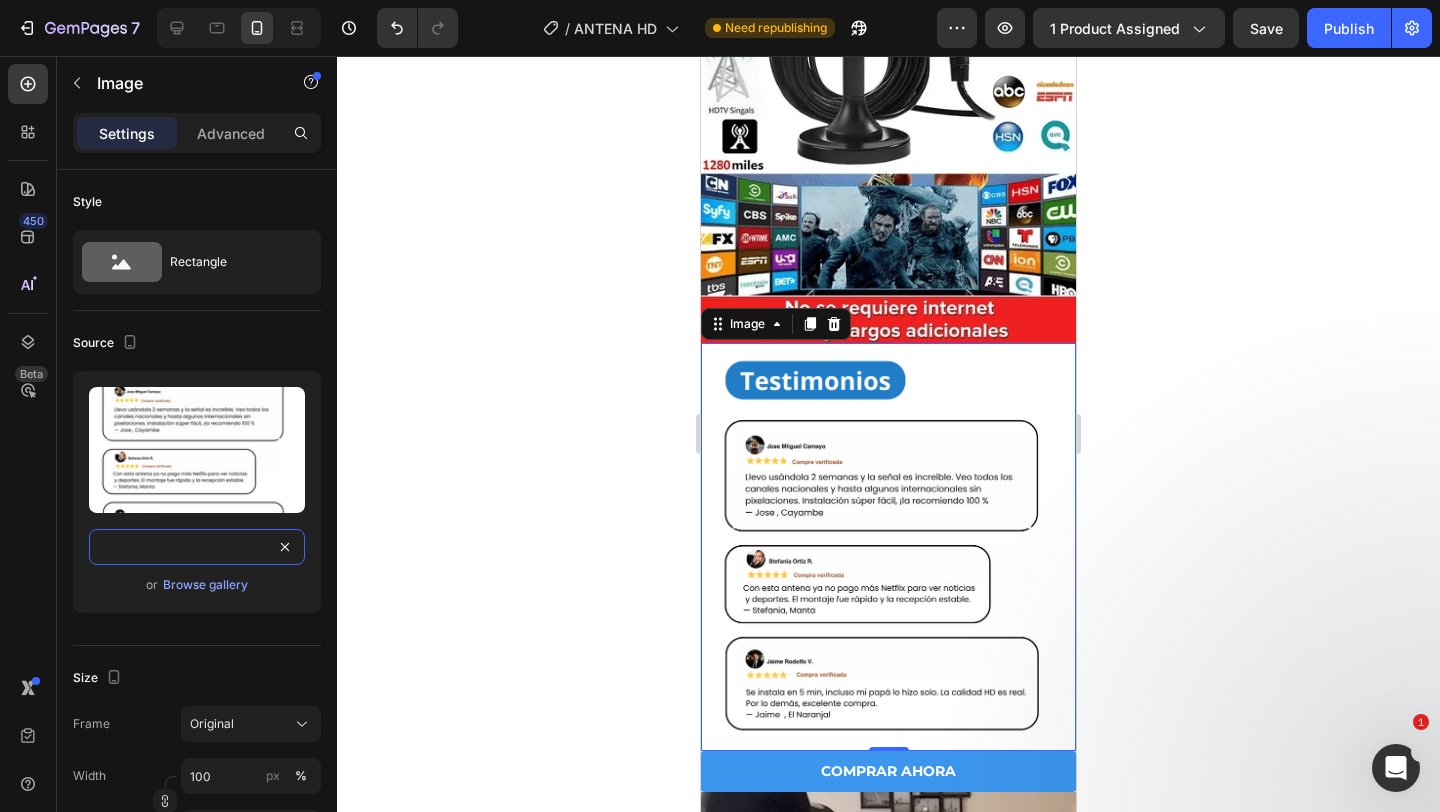 type on "https://cdn.shopify.com/s/files/1/0948/9419/4977/files/testimonios.png?v=1754096261" 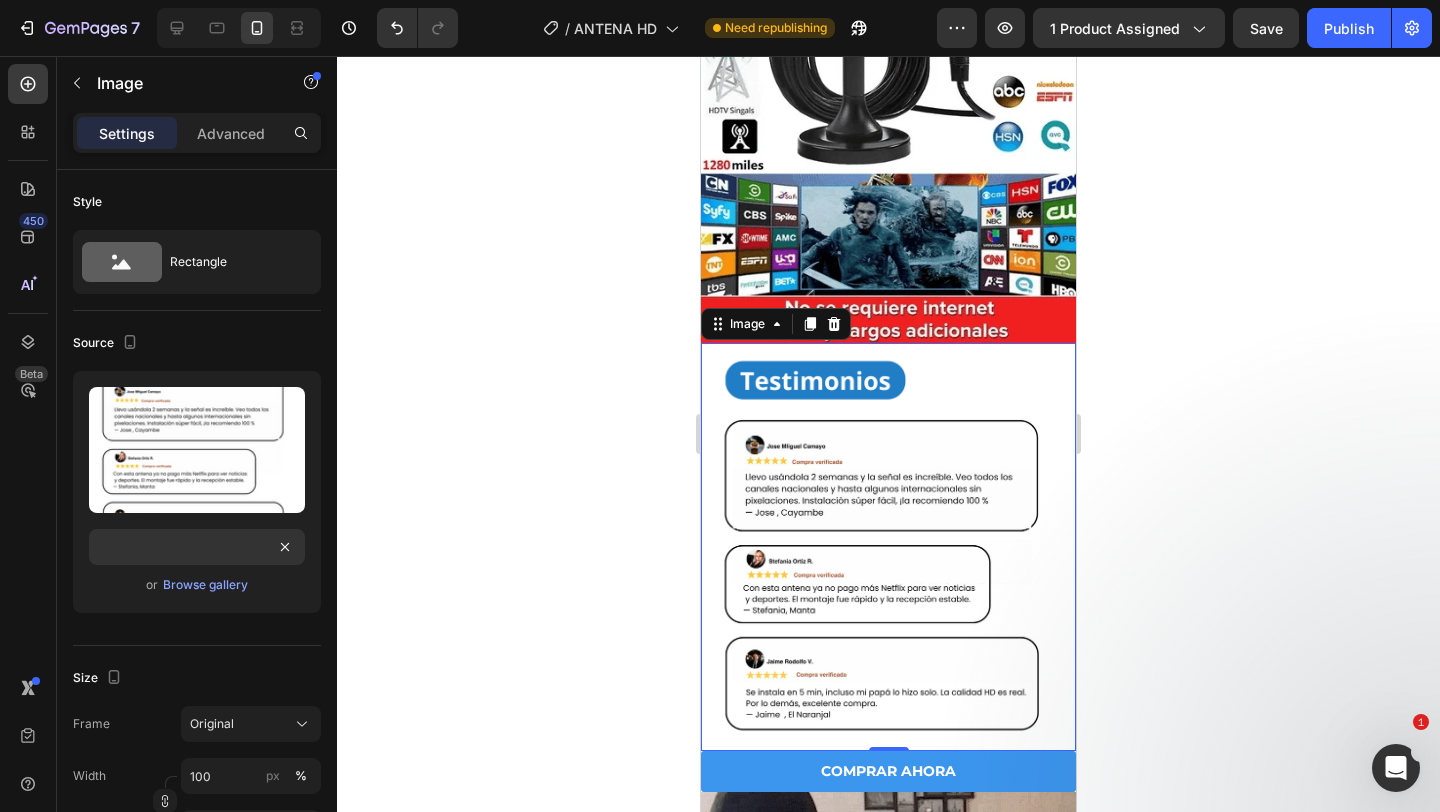 click 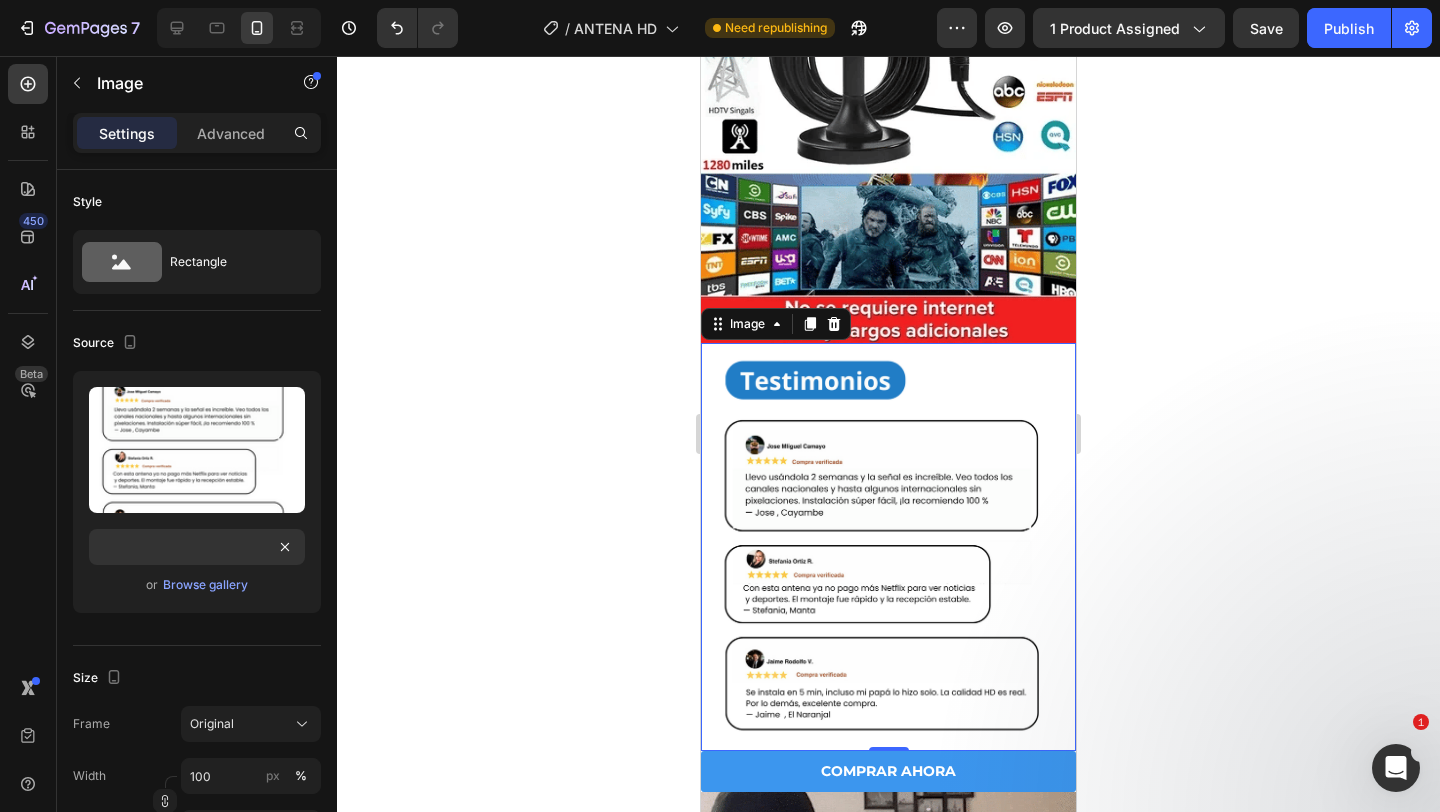 scroll, scrollTop: 0, scrollLeft: 0, axis: both 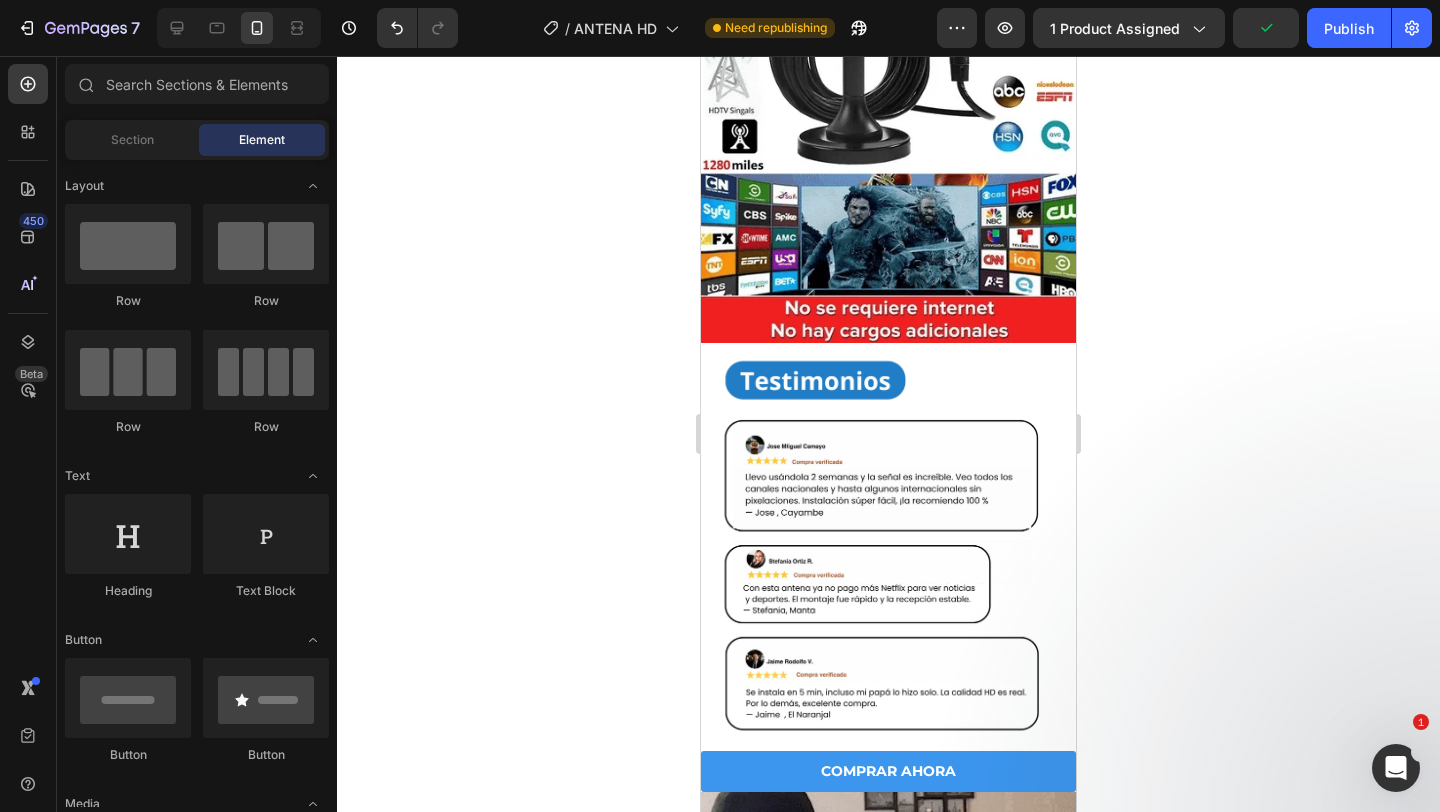 click 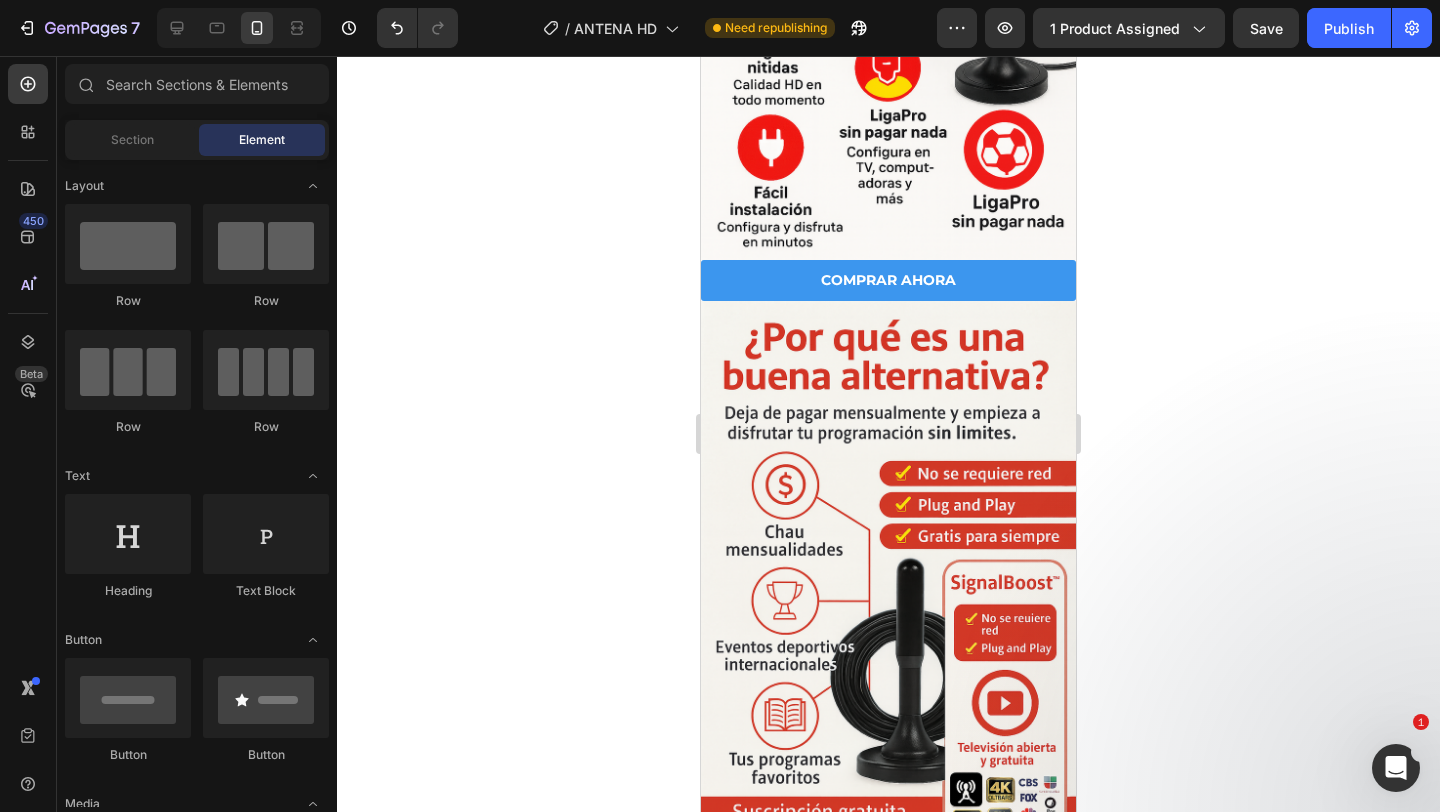 scroll, scrollTop: 1230, scrollLeft: 0, axis: vertical 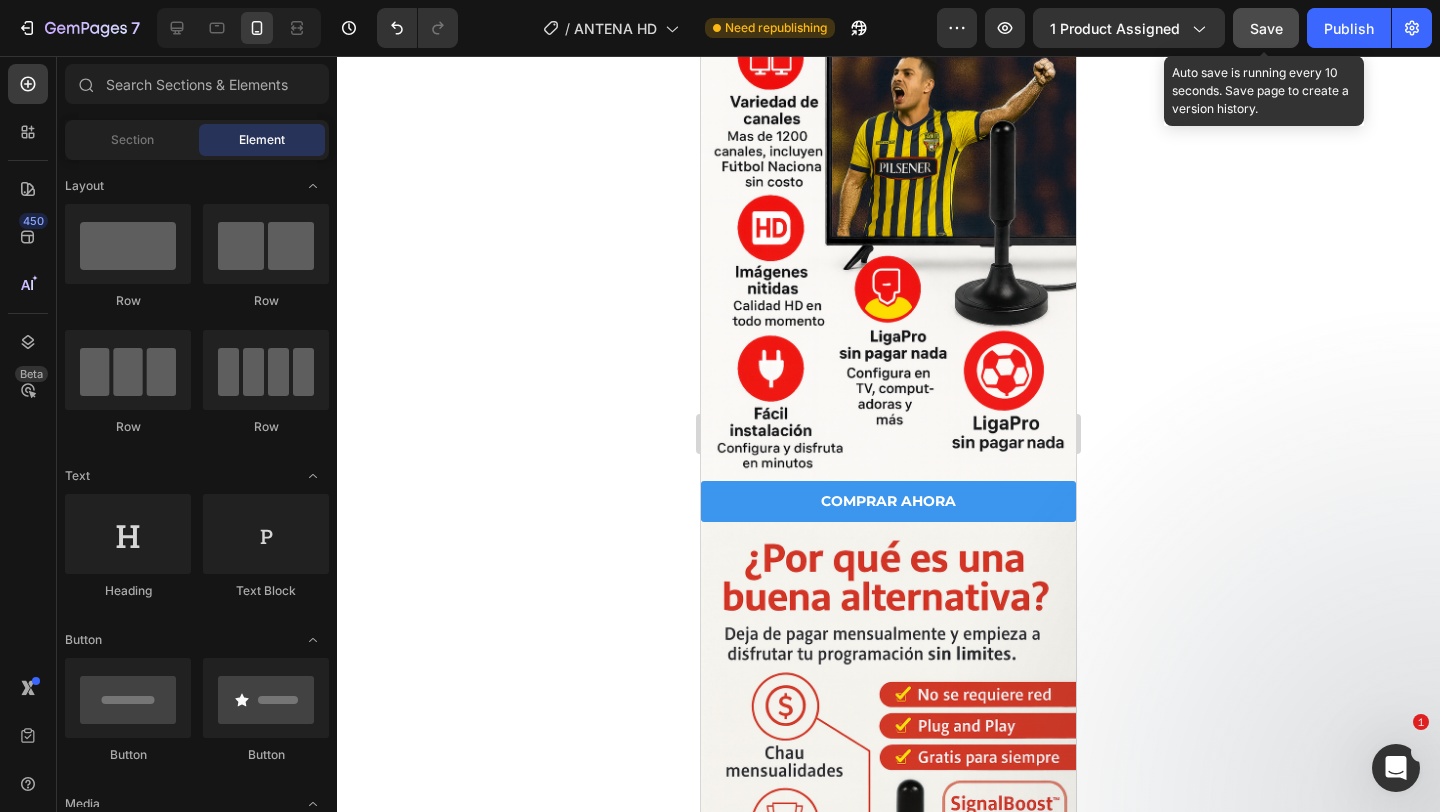 click on "Save" 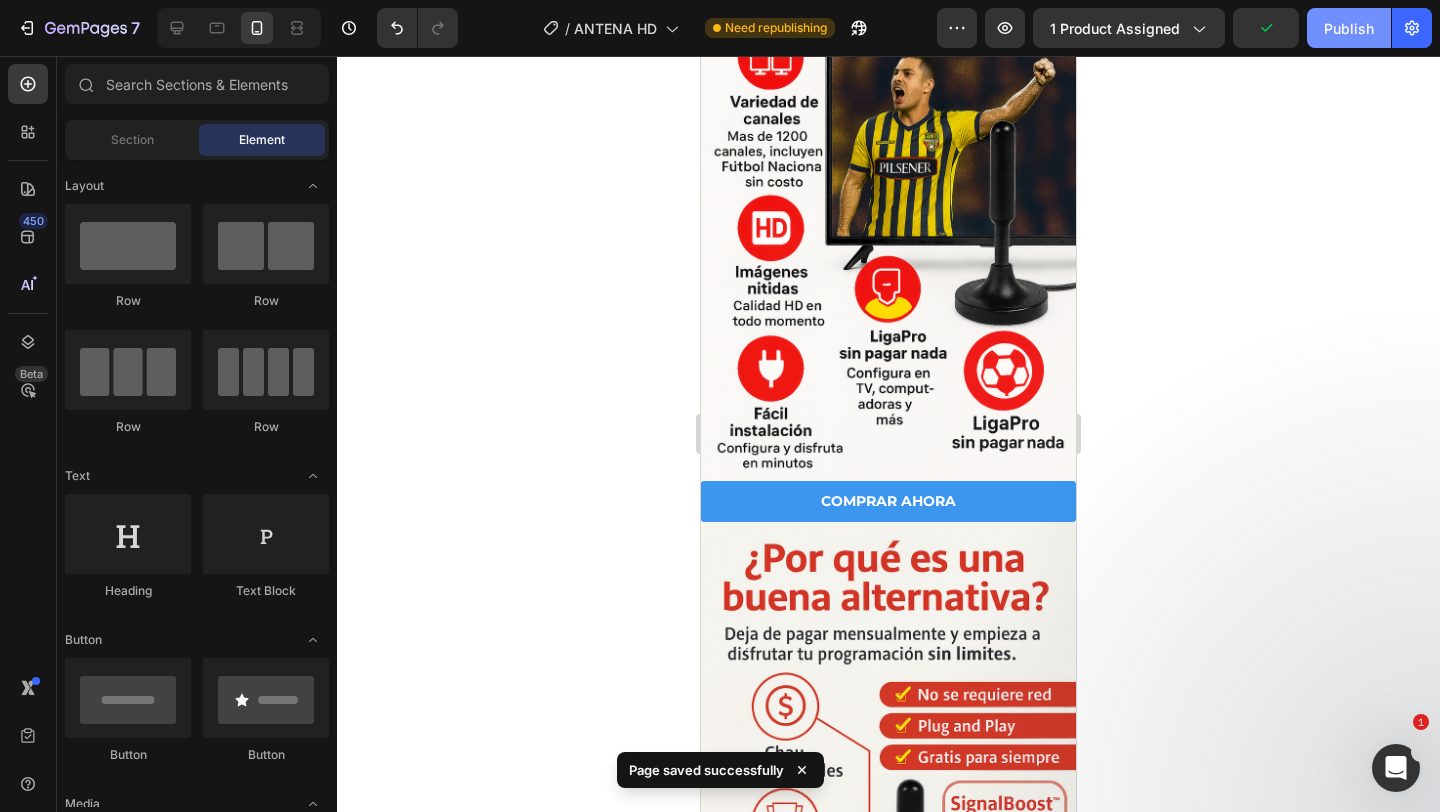 click on "Publish" at bounding box center [1349, 28] 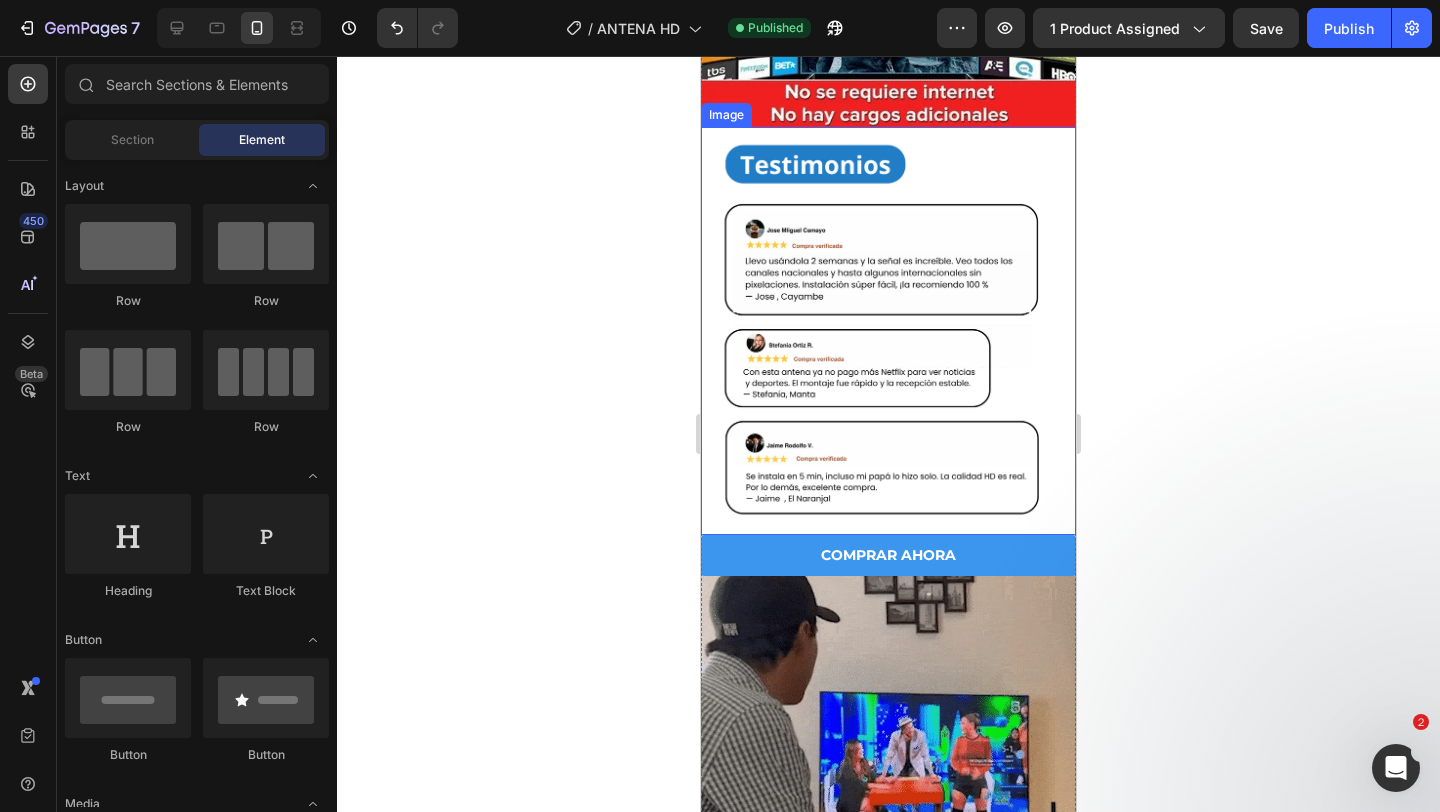 scroll, scrollTop: 3065, scrollLeft: 0, axis: vertical 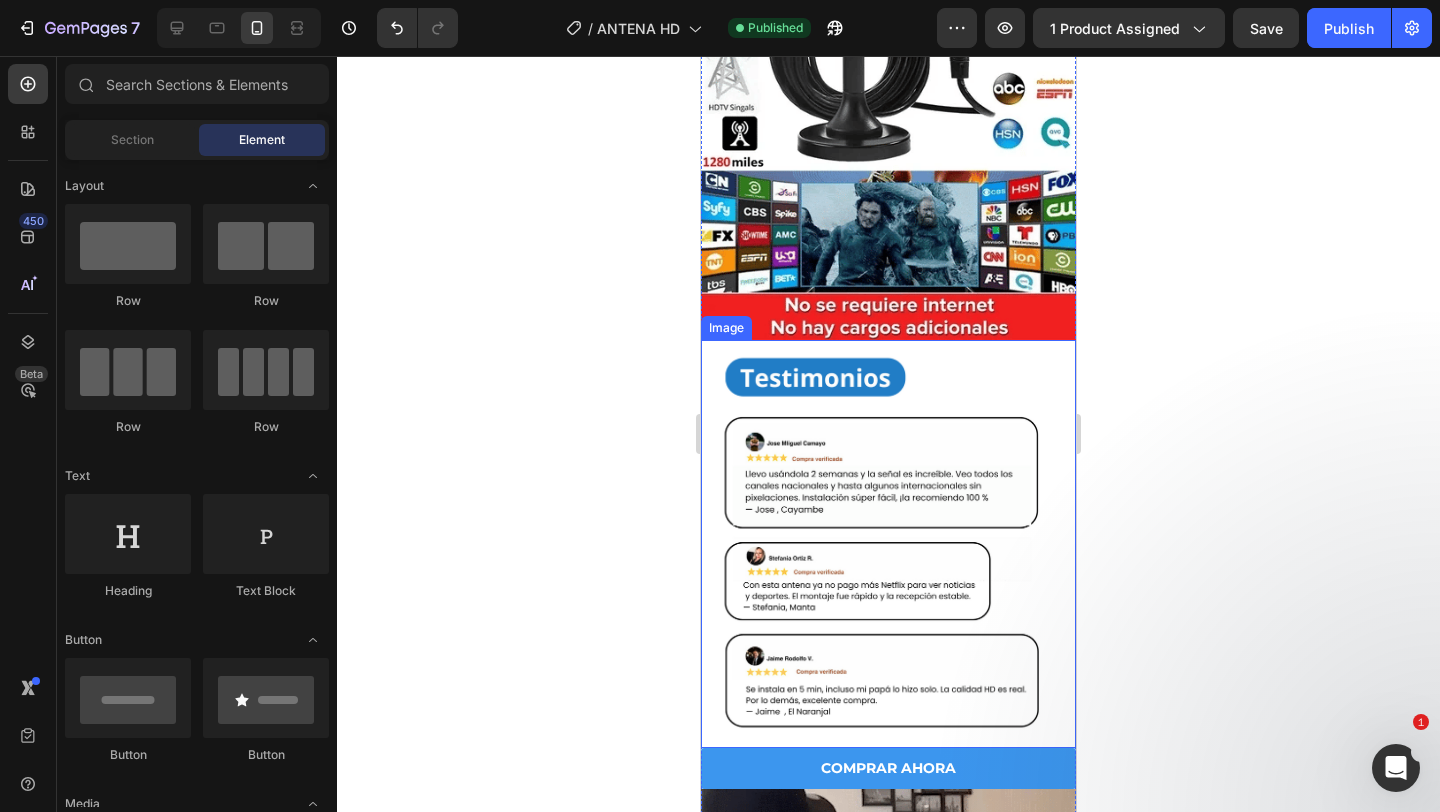 click at bounding box center (888, 544) 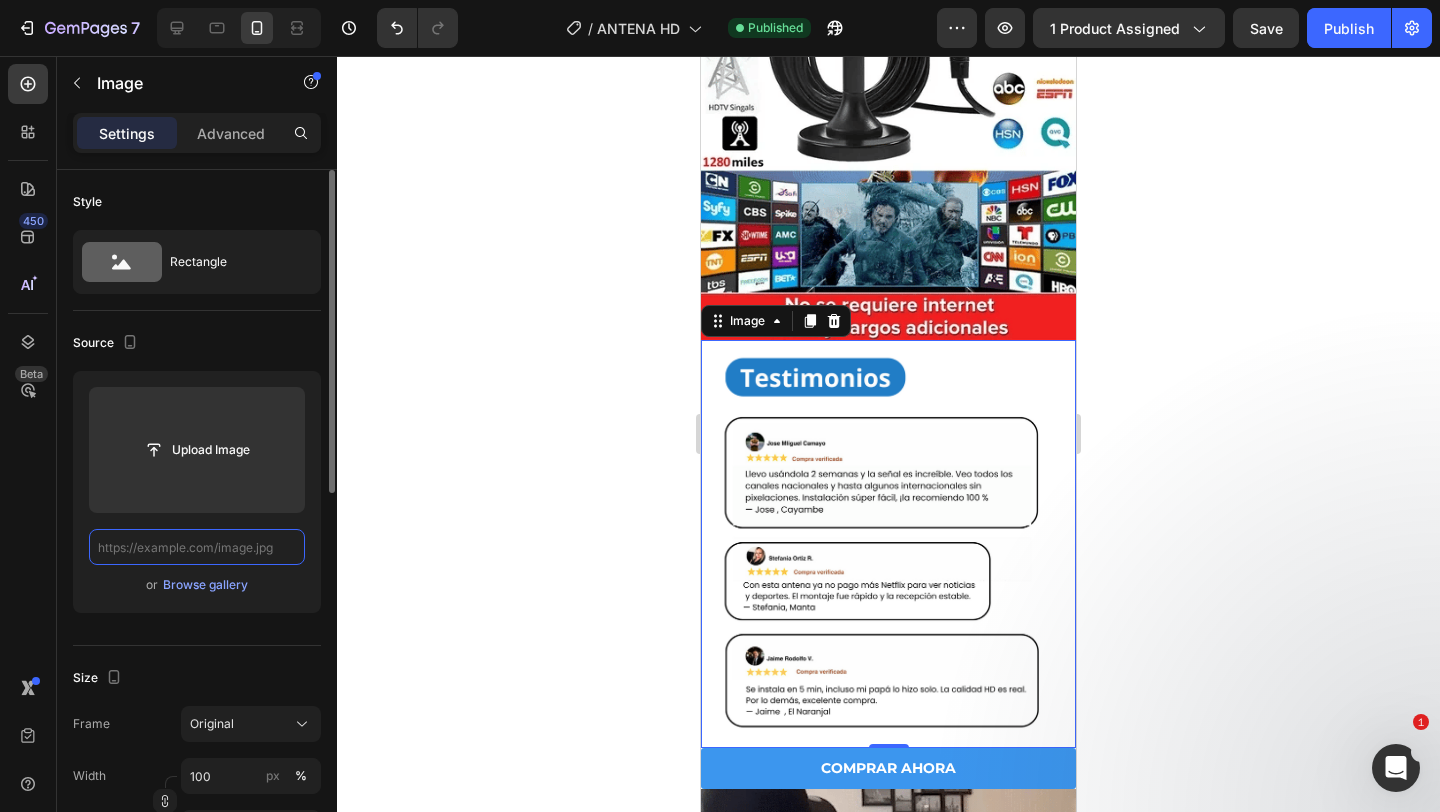 scroll, scrollTop: 0, scrollLeft: 0, axis: both 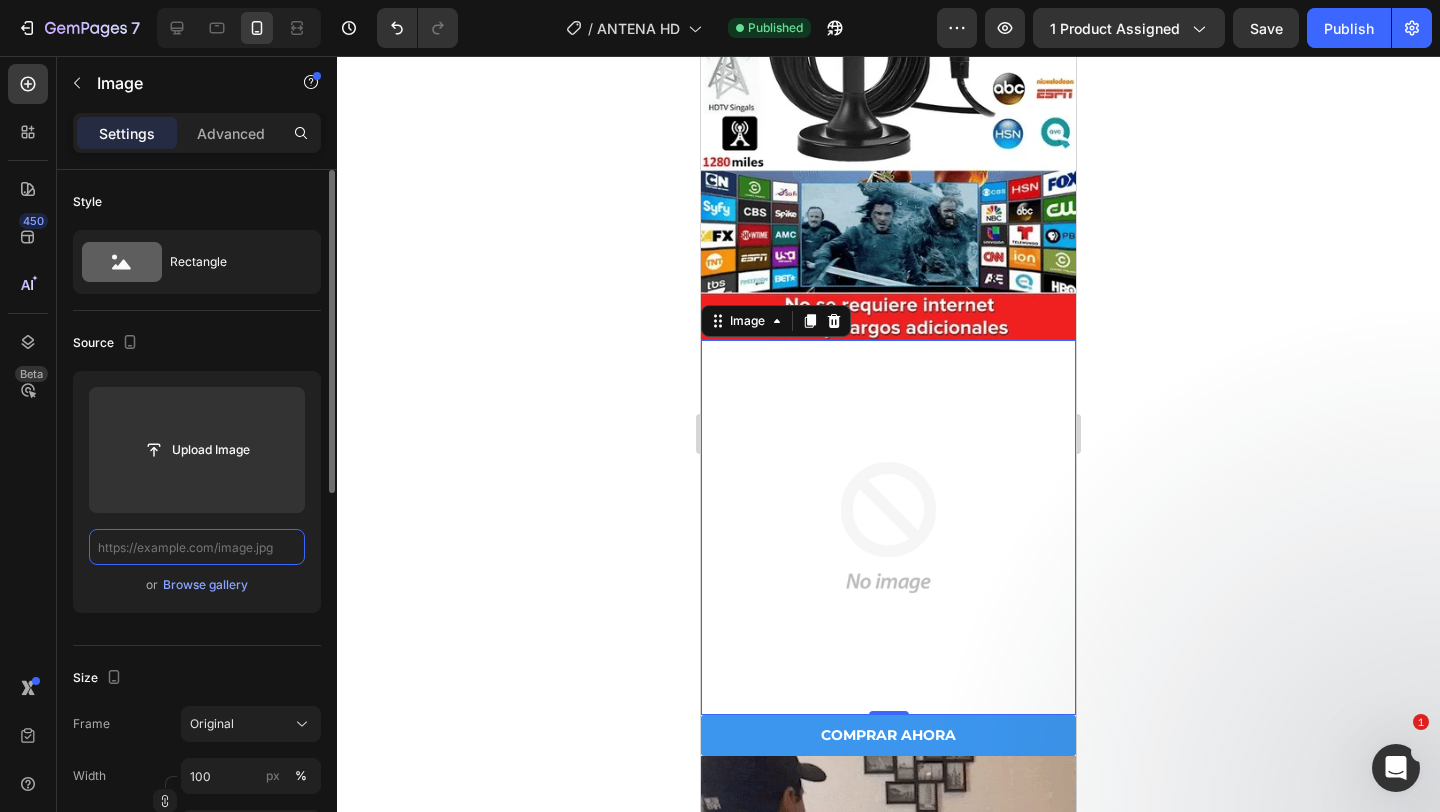 paste on "https://cdn.shopify.com/s/files/1/0948/9419/4977/files/testimonio.png?v=1754096379" 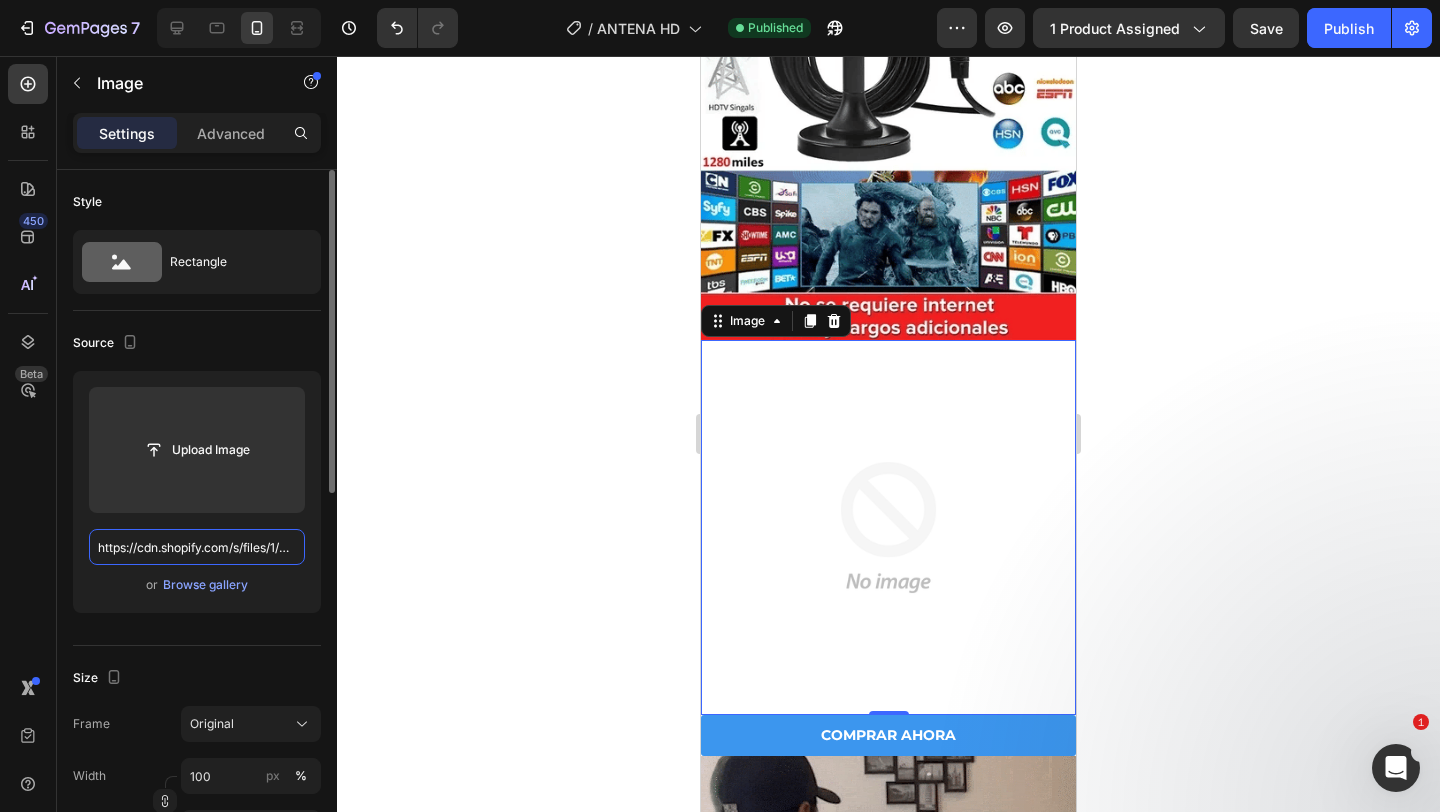 scroll, scrollTop: 0, scrollLeft: 323, axis: horizontal 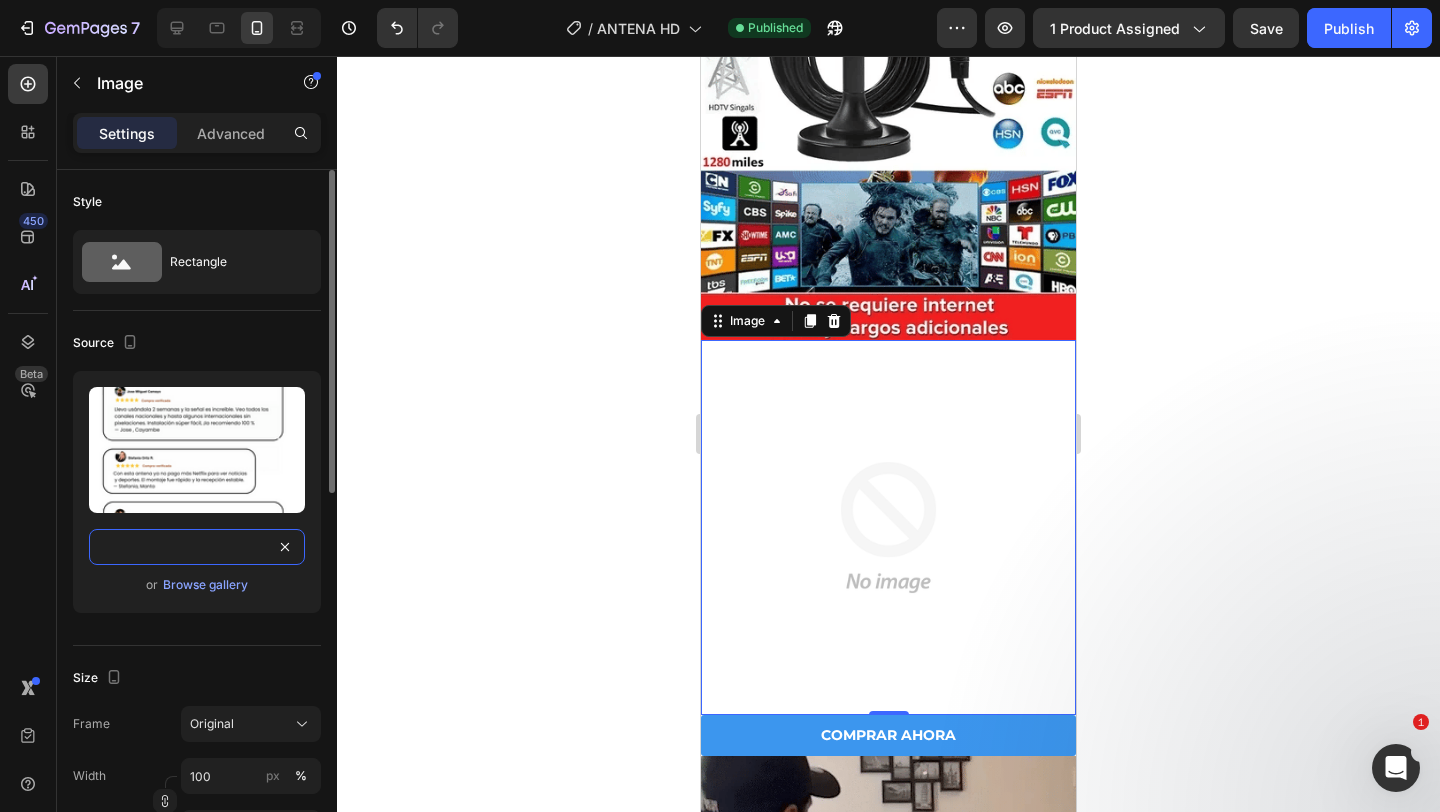 type on "https://cdn.shopify.com/s/files/1/0948/9419/4977/files/testimonio.png?v=1754096379" 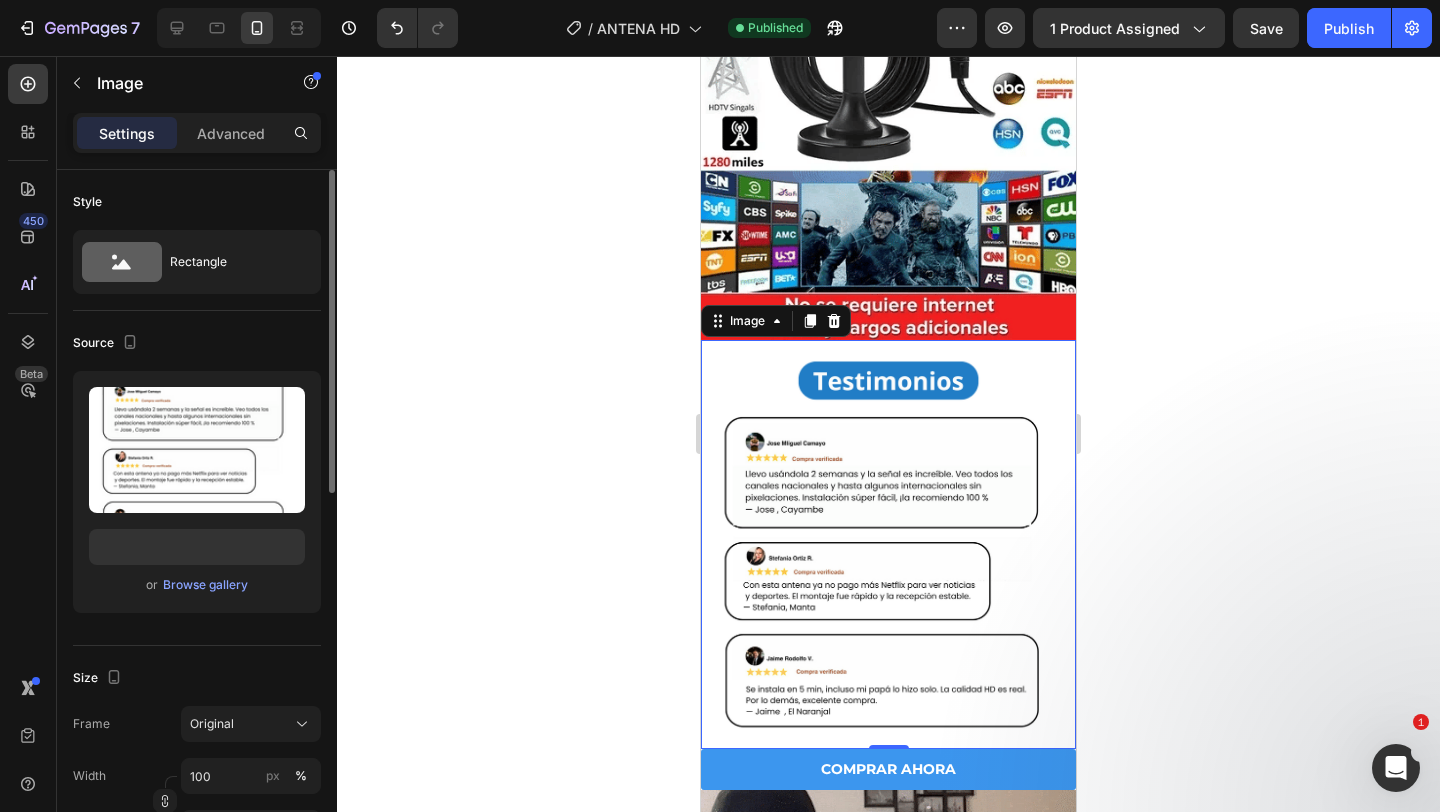 click 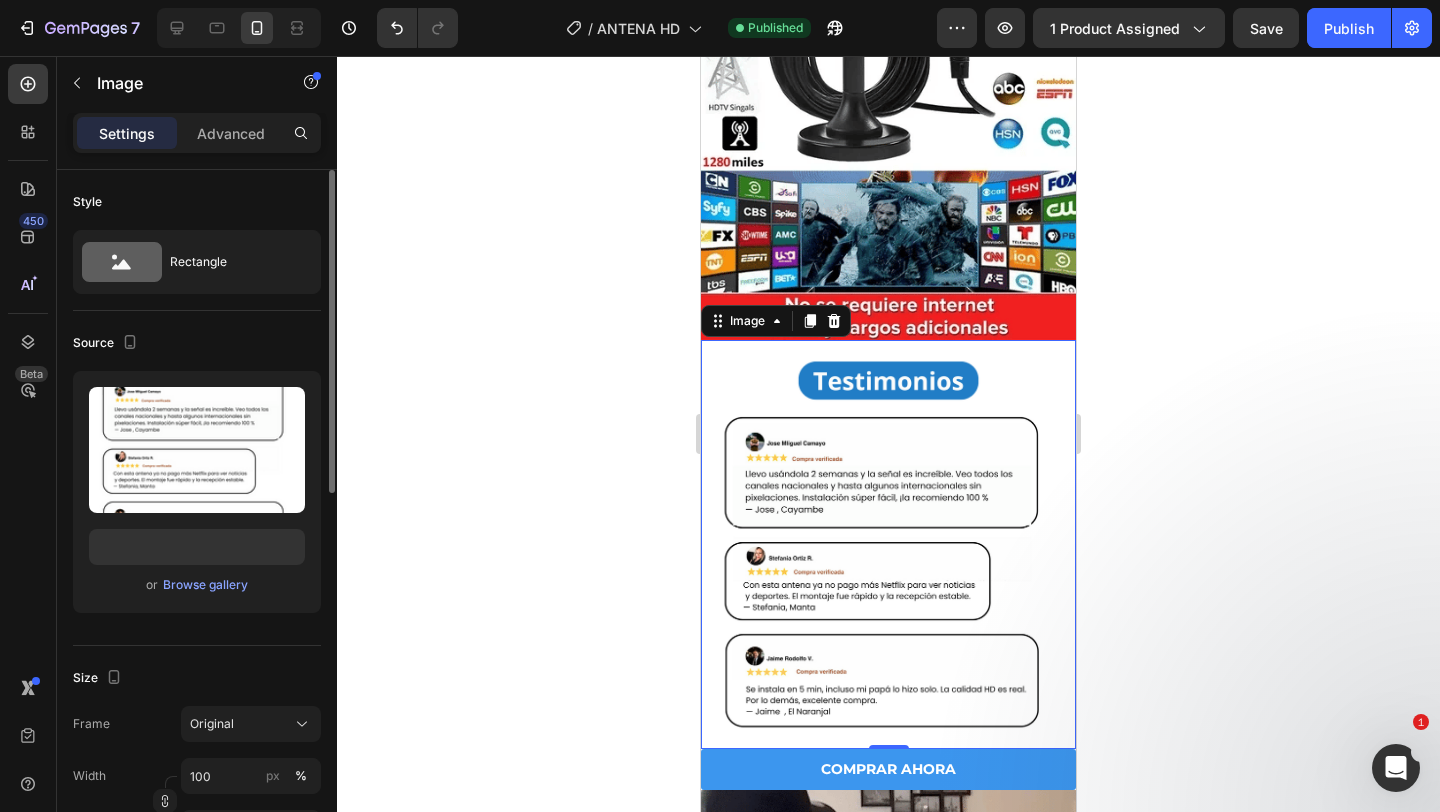 scroll, scrollTop: 0, scrollLeft: 0, axis: both 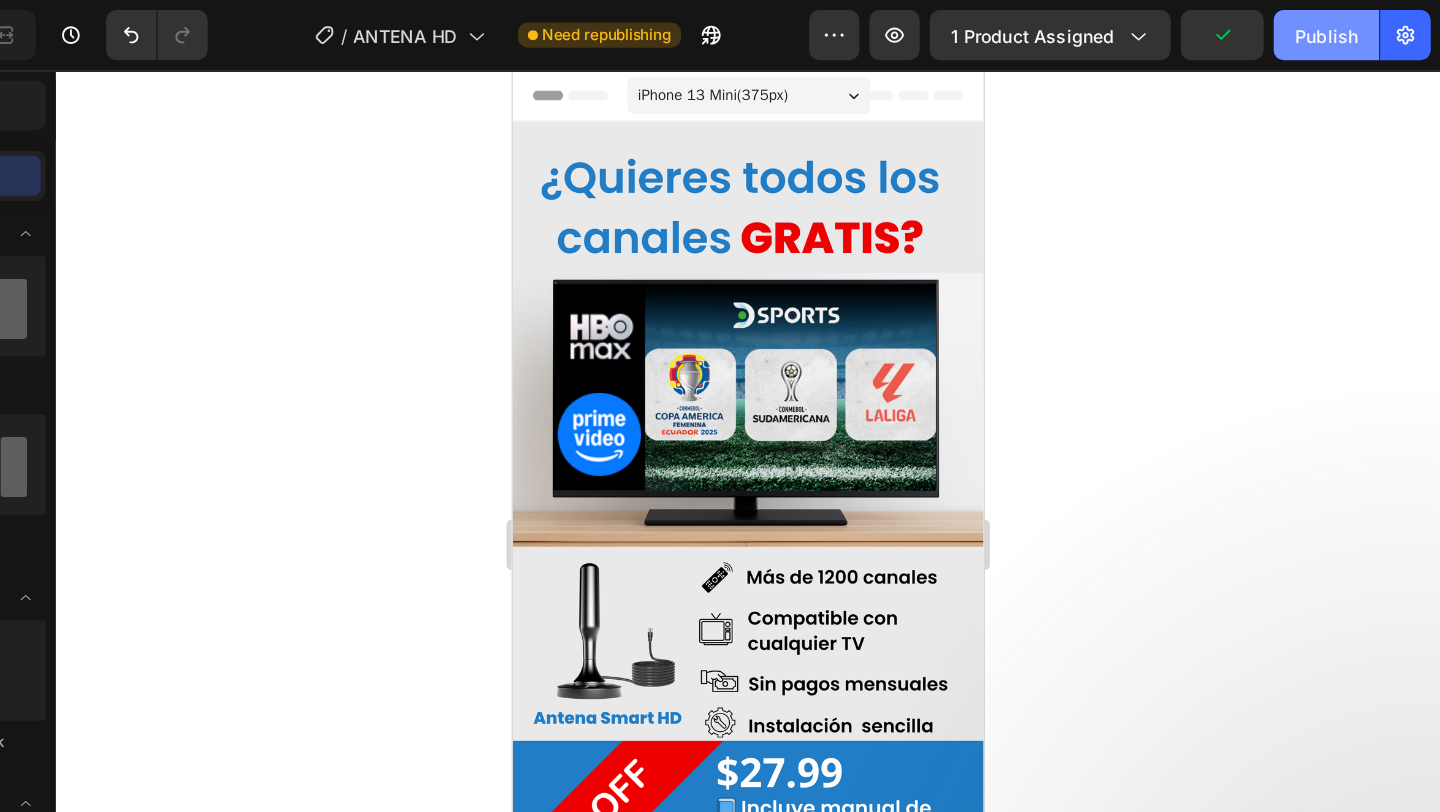 click on "Publish" at bounding box center [1349, 28] 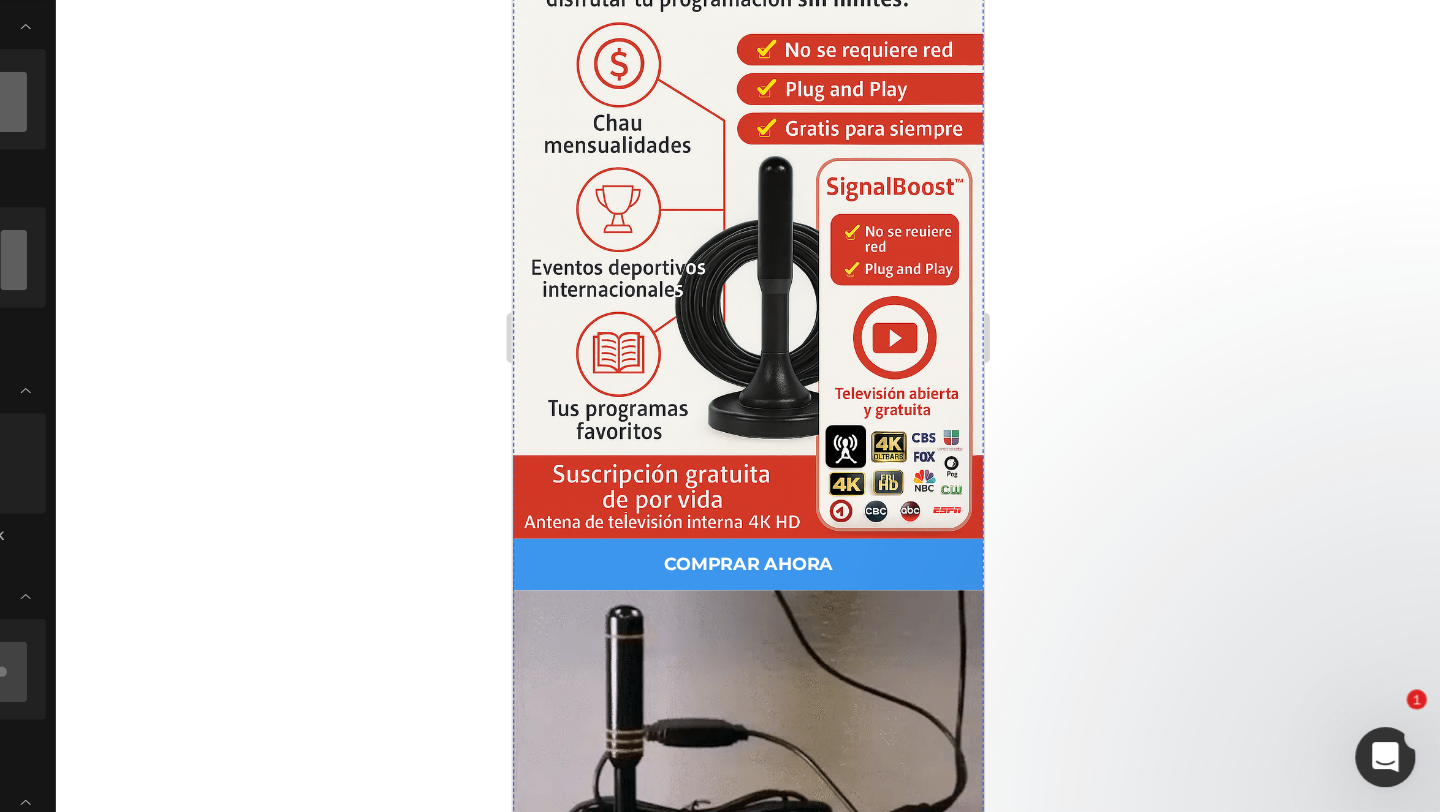scroll, scrollTop: 1503, scrollLeft: 0, axis: vertical 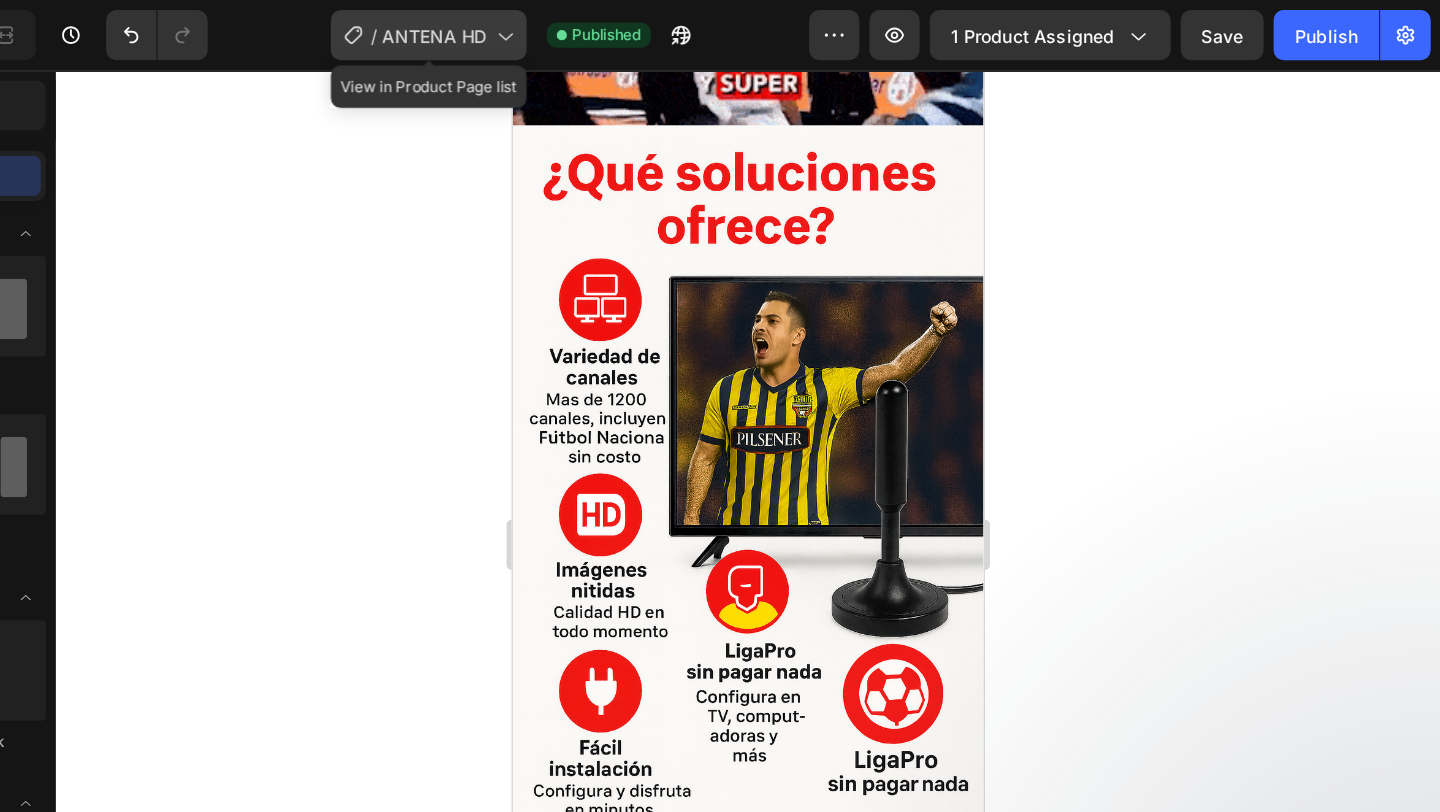 click on "ANTENA HD" at bounding box center (638, 28) 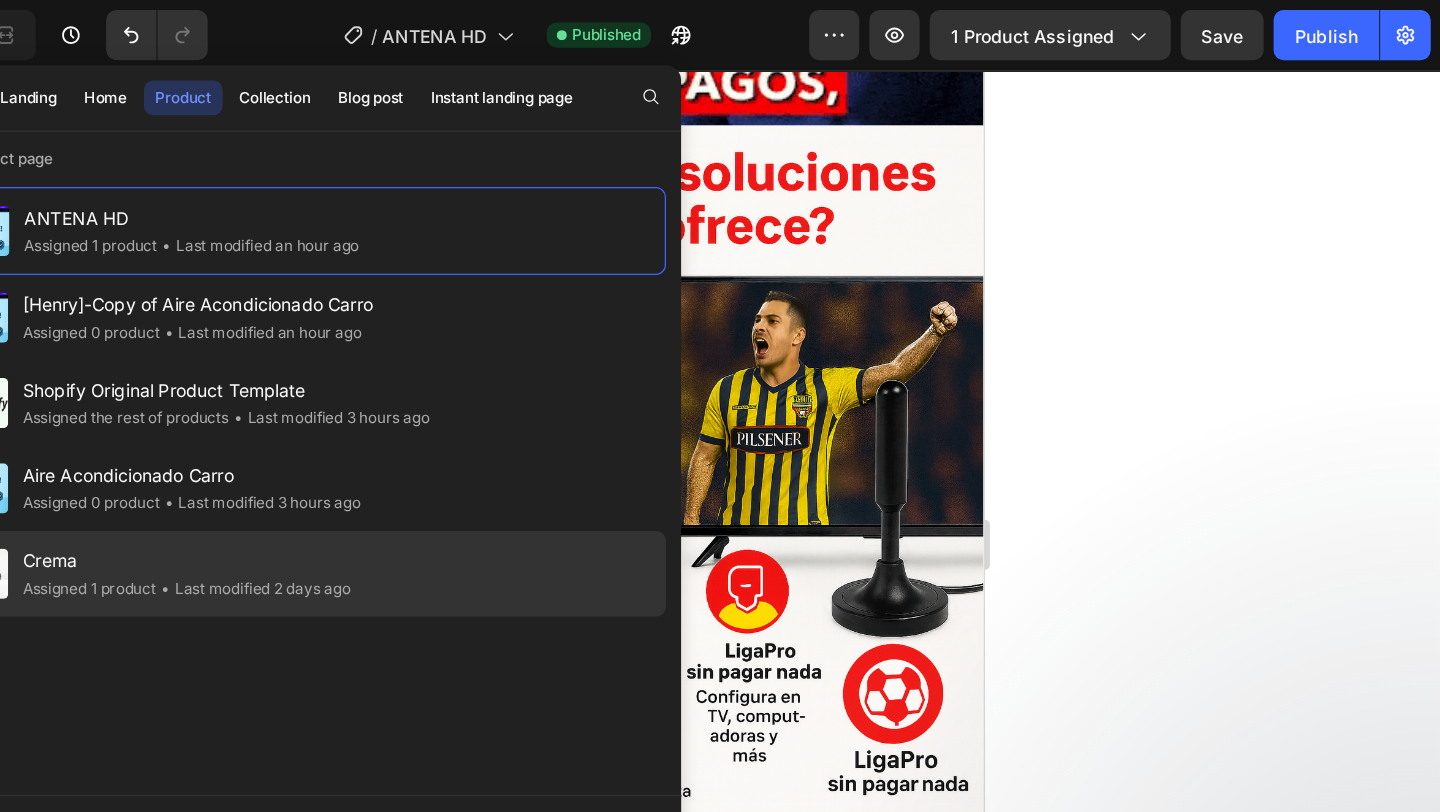 click on "Crema Assigned 1 product • Last modified 2 days ago" 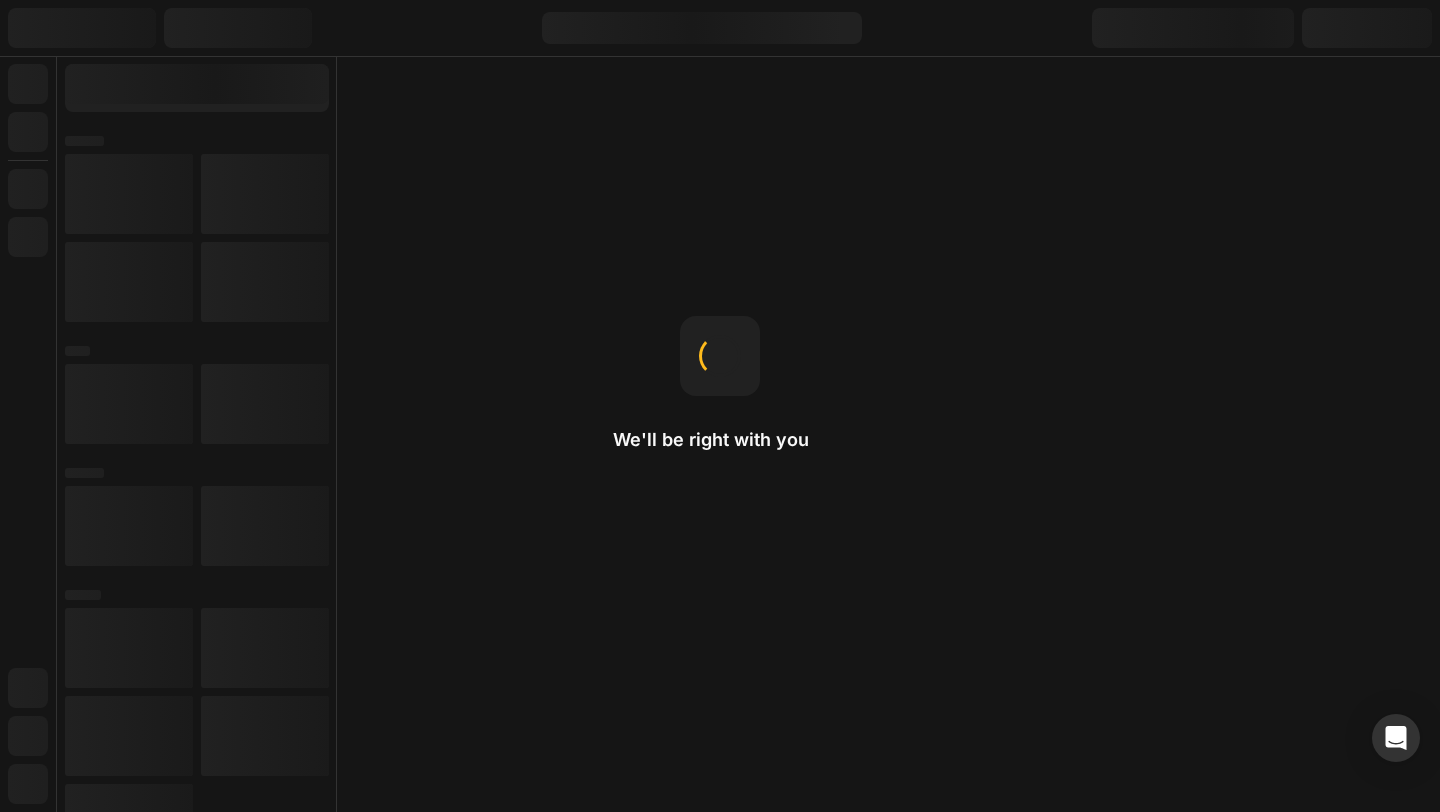 scroll, scrollTop: 0, scrollLeft: 0, axis: both 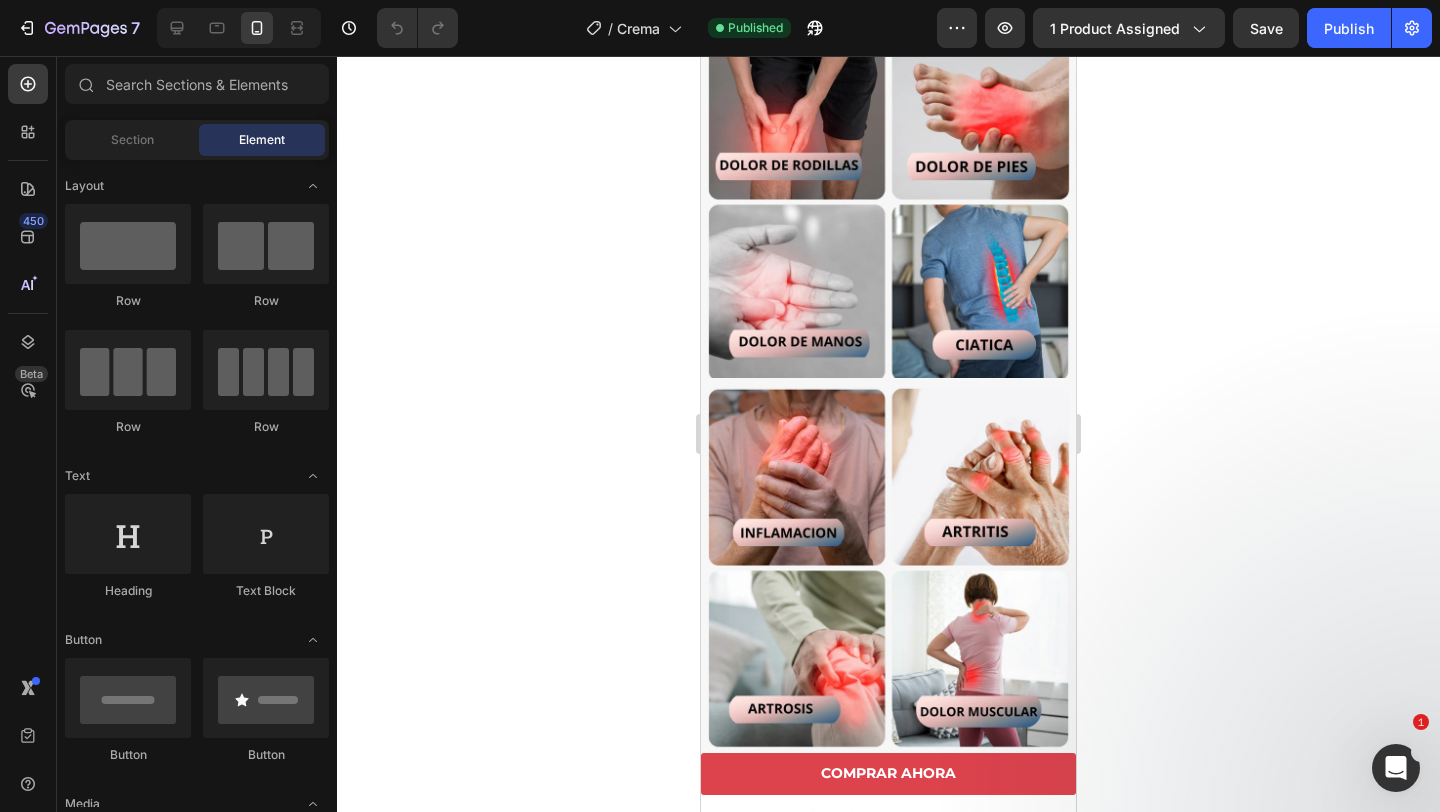 click on "LUGARES QUE ACTUA LA CREMA" at bounding box center [888, -34] 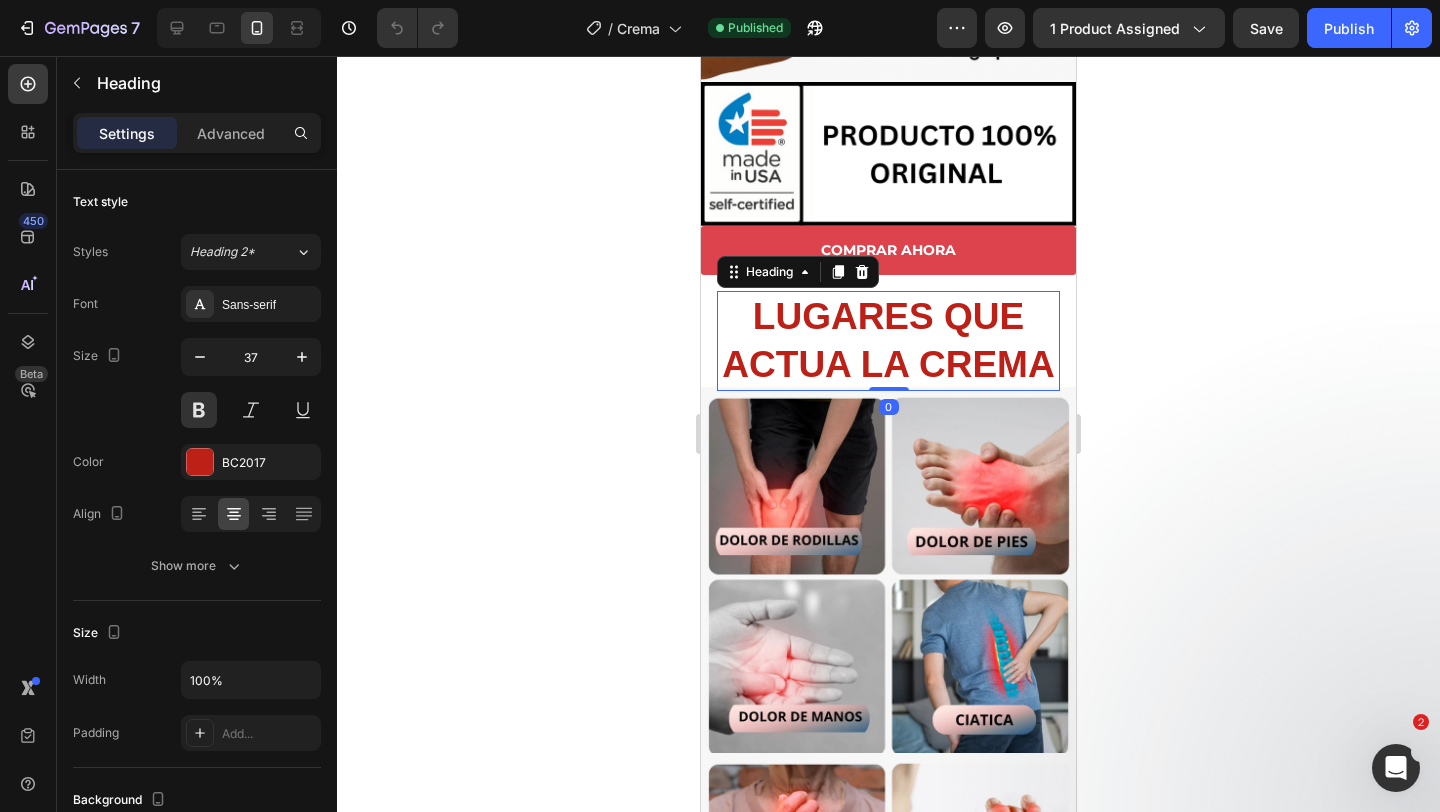 click on "LUGARES QUE ACTUA LA CREMA" at bounding box center (888, 341) 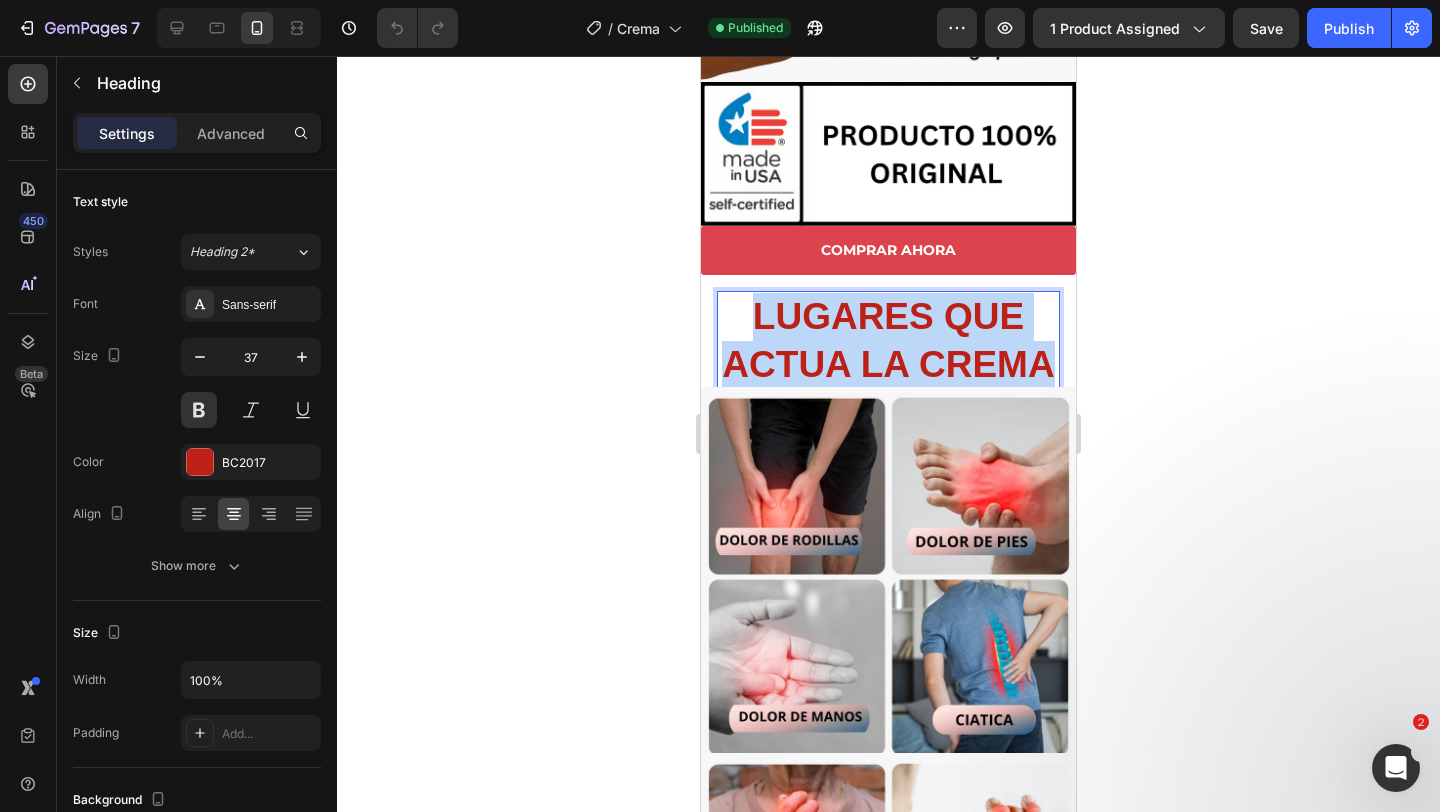 click on "LUGARES QUE ACTUA LA CREMA" at bounding box center (888, 341) 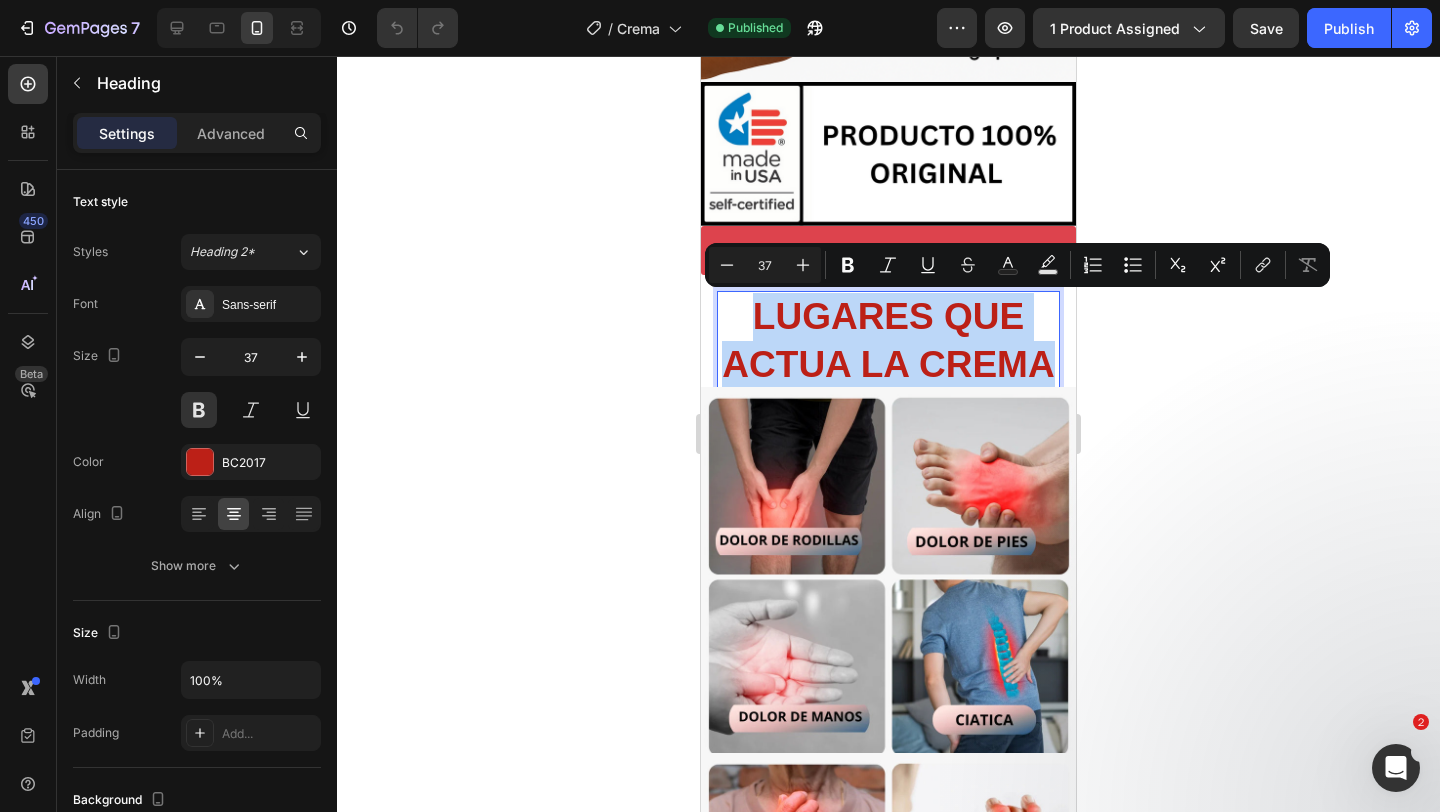 copy on "LUGARES QUE ACTUA LA CREMA" 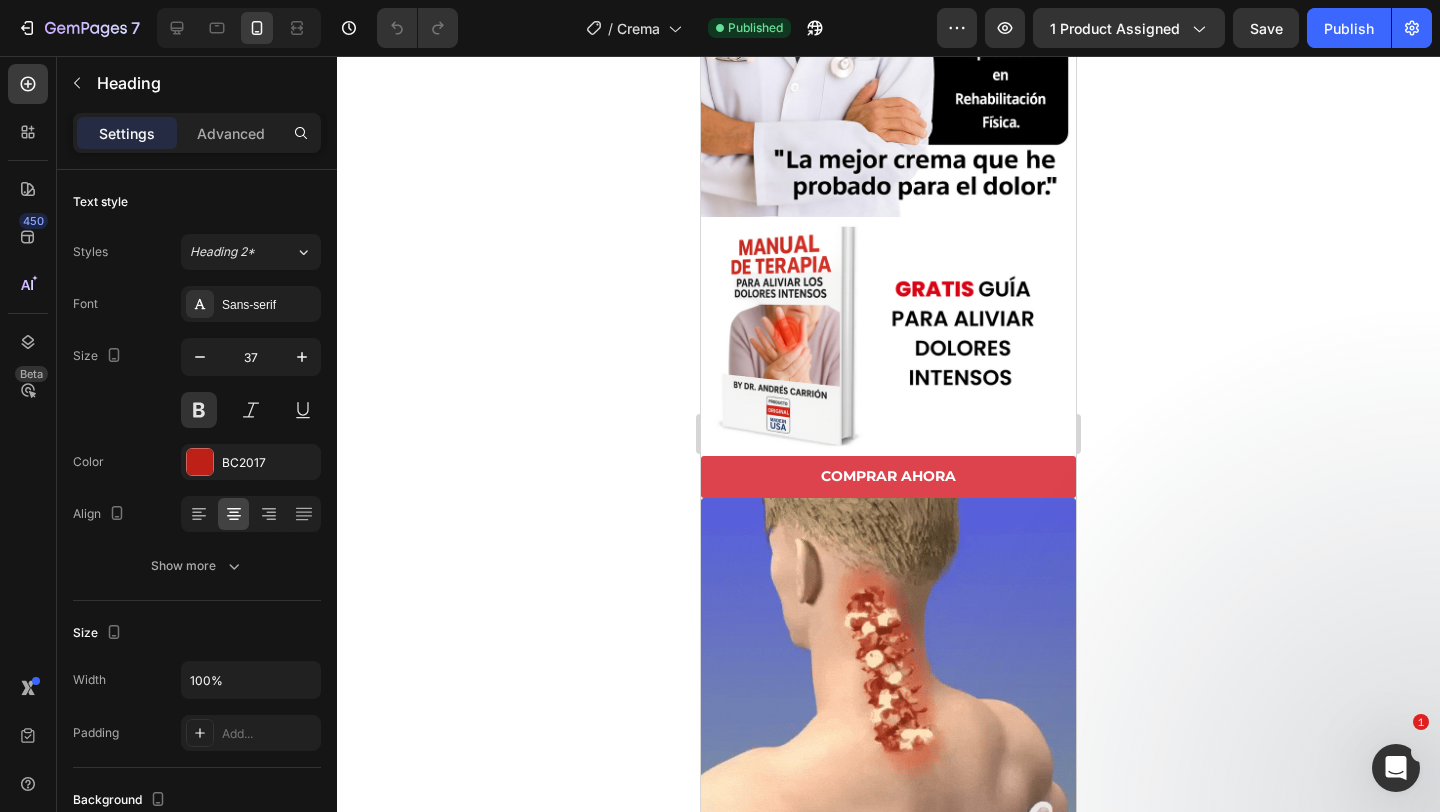 scroll, scrollTop: 2993, scrollLeft: 0, axis: vertical 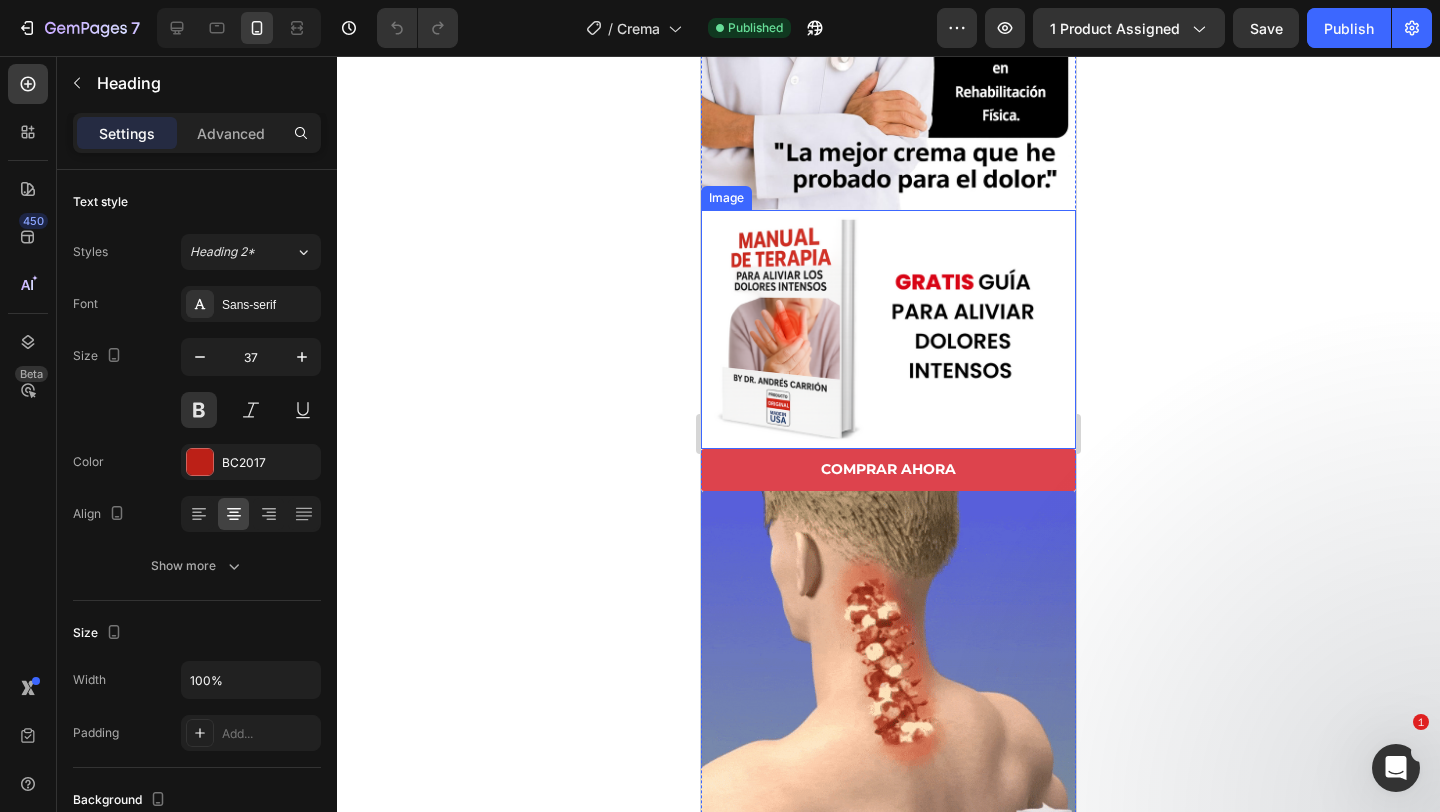 click at bounding box center (888, 329) 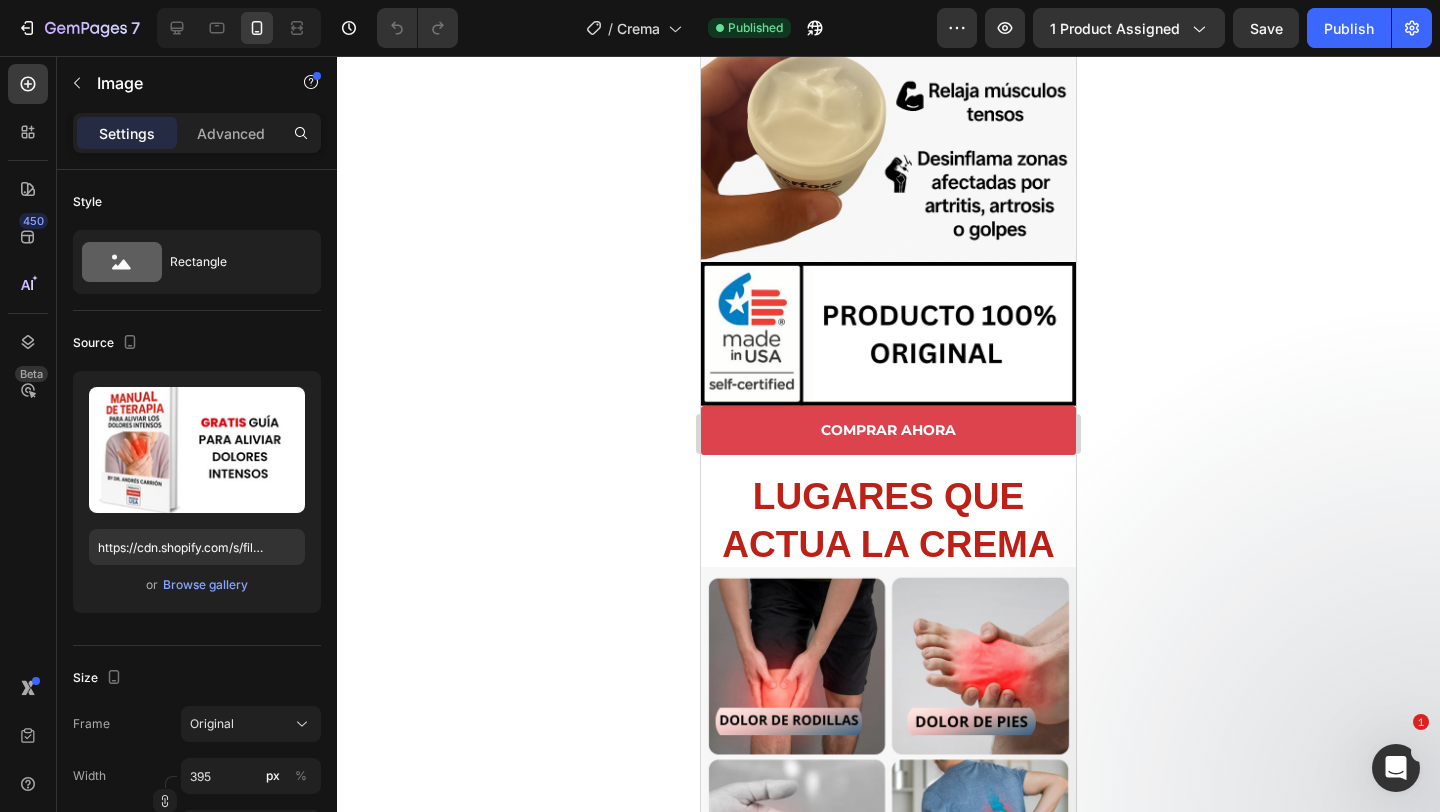 scroll, scrollTop: 1257, scrollLeft: 0, axis: vertical 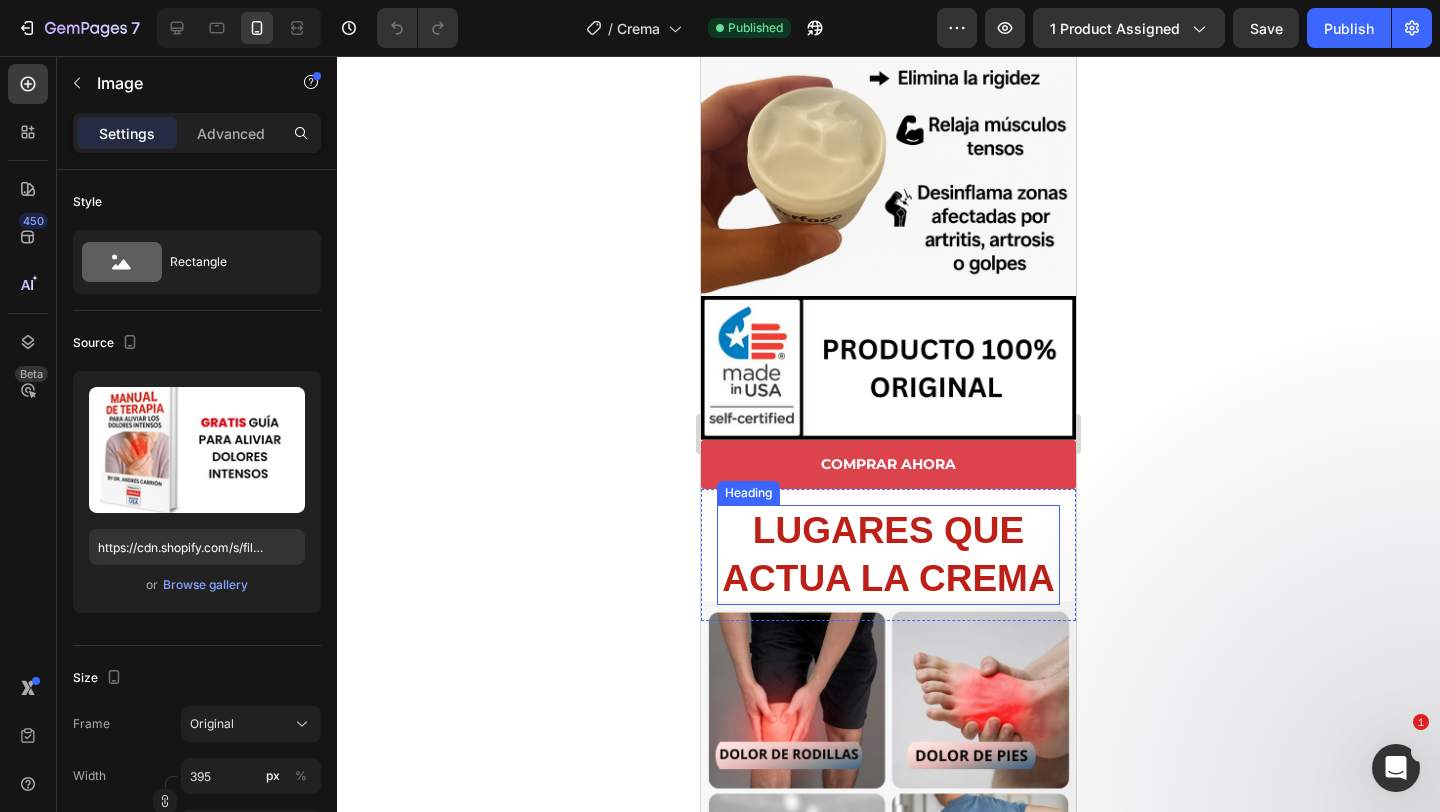 click on "LUGARES QUE ACTUA LA CREMA" at bounding box center [888, 555] 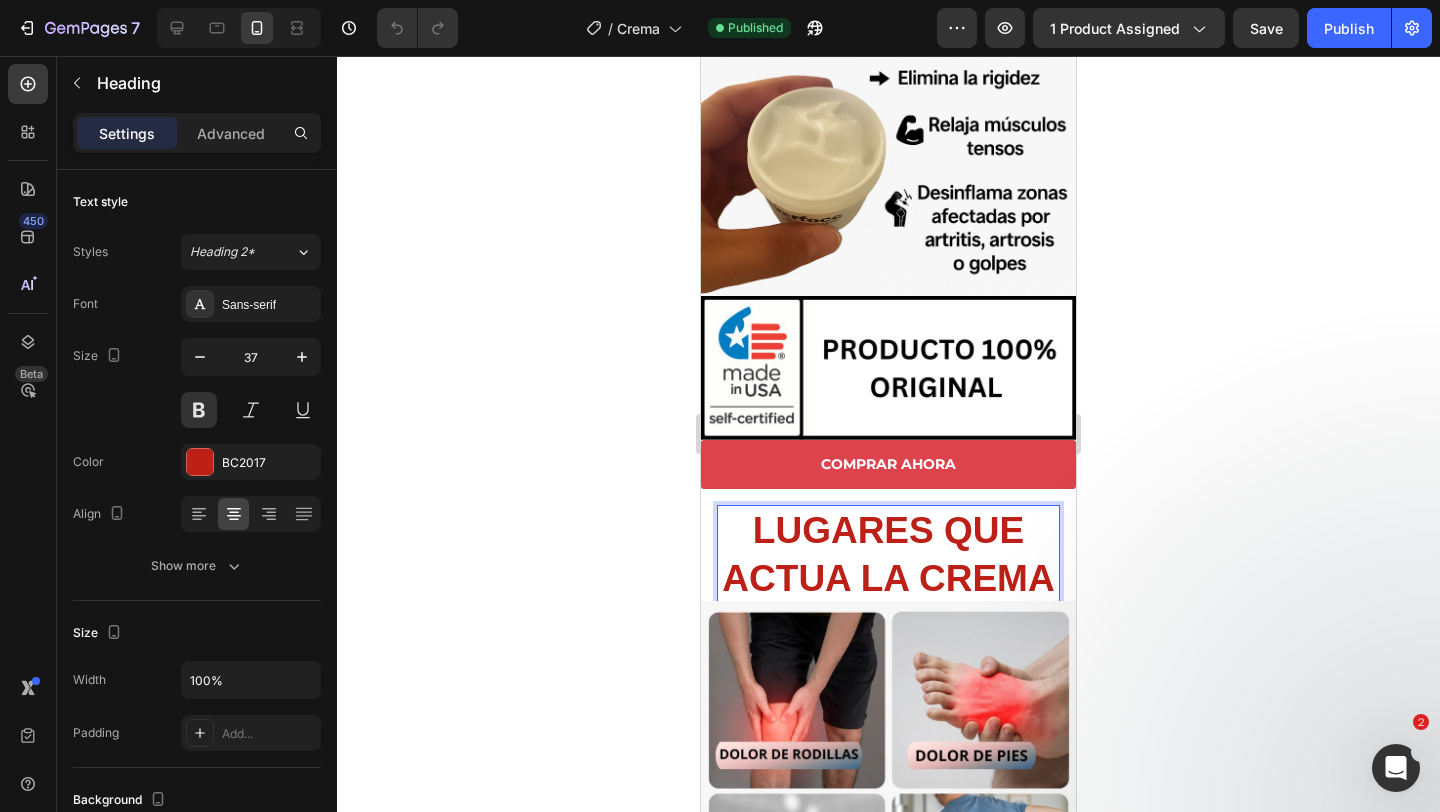 click on "LUGARES QUE ACTUA LA CREMA" at bounding box center [888, 555] 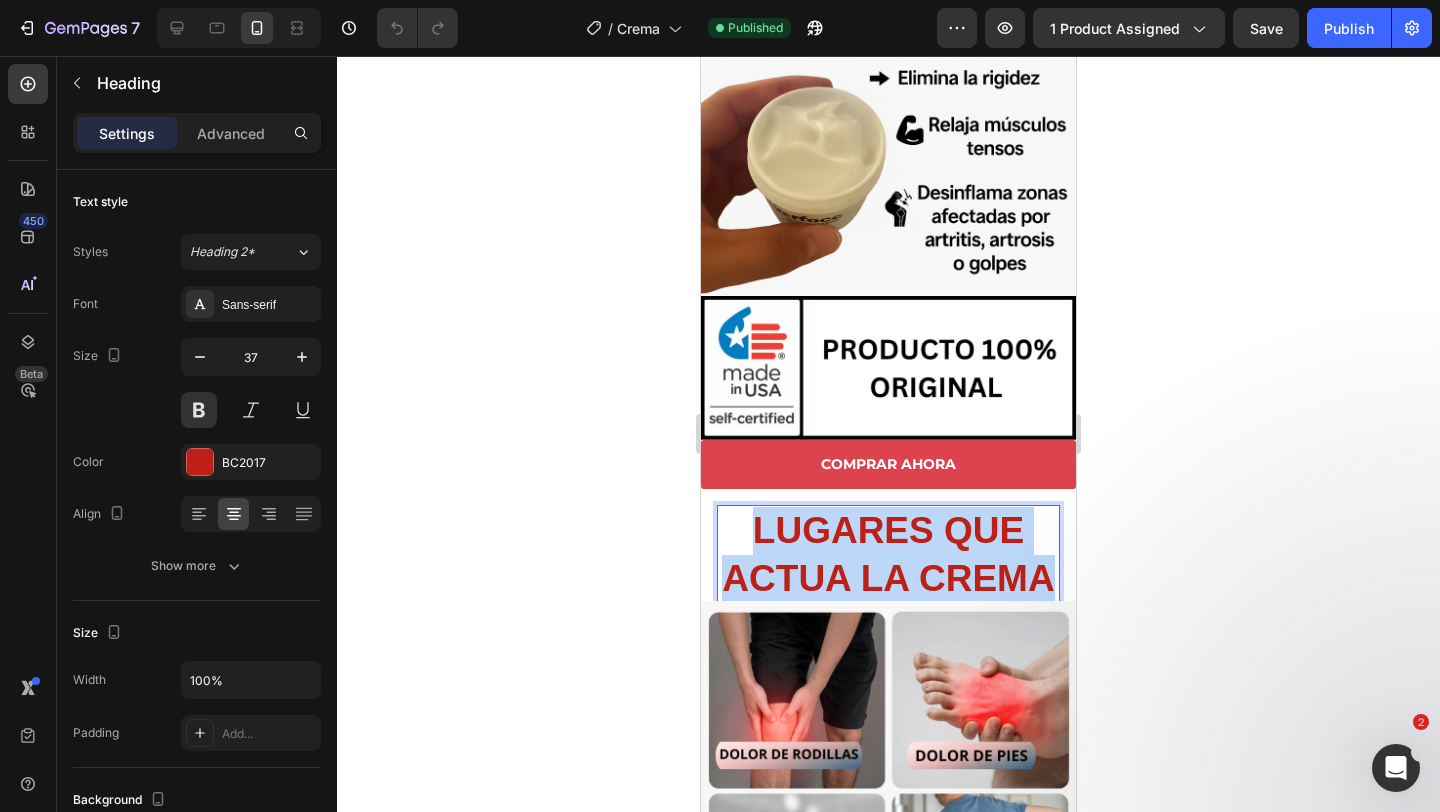 drag, startPoint x: 1046, startPoint y: 579, endPoint x: 732, endPoint y: 522, distance: 319.13162 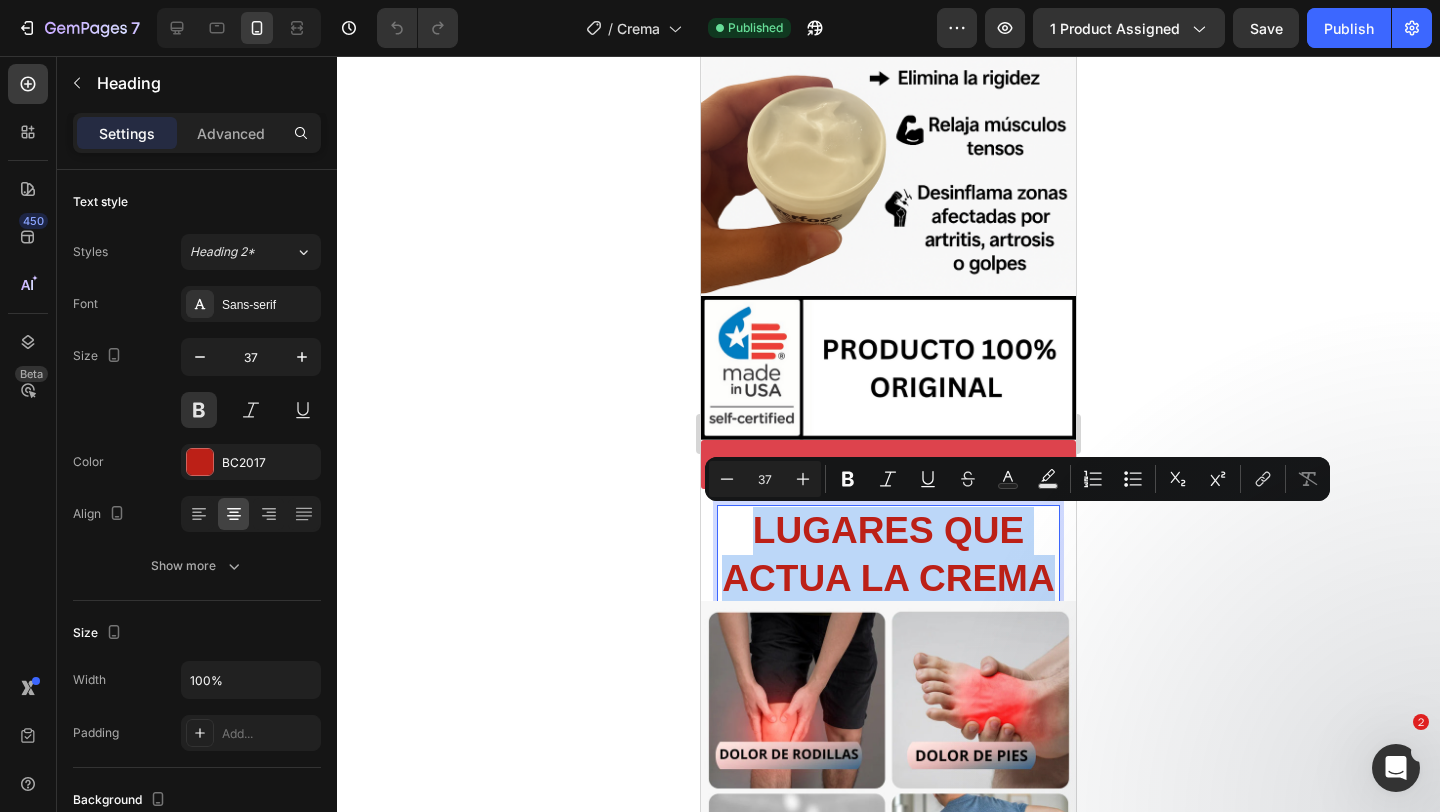 copy on "LUGARES QUE ACTUA LA CREMA" 